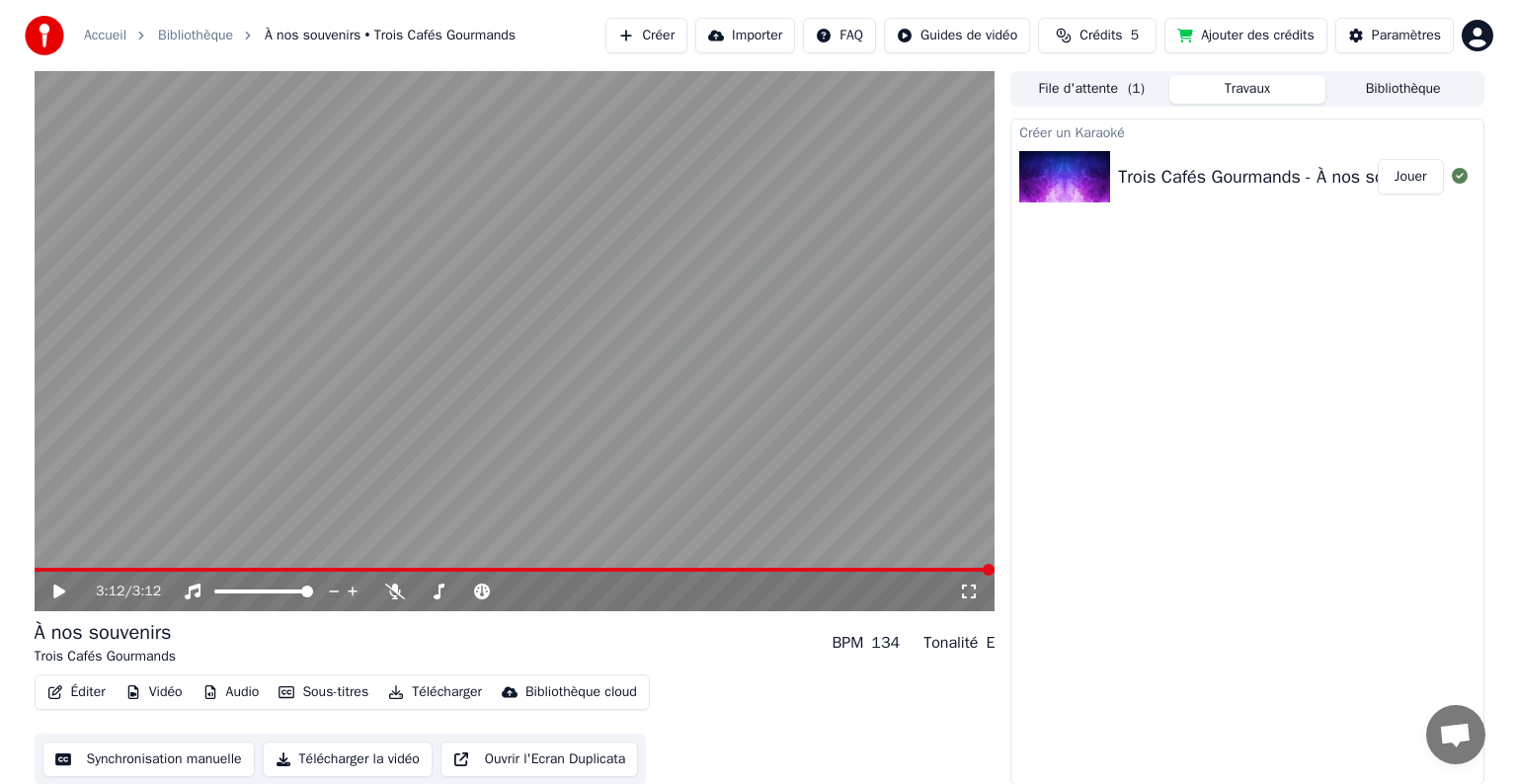scroll, scrollTop: 0, scrollLeft: 0, axis: both 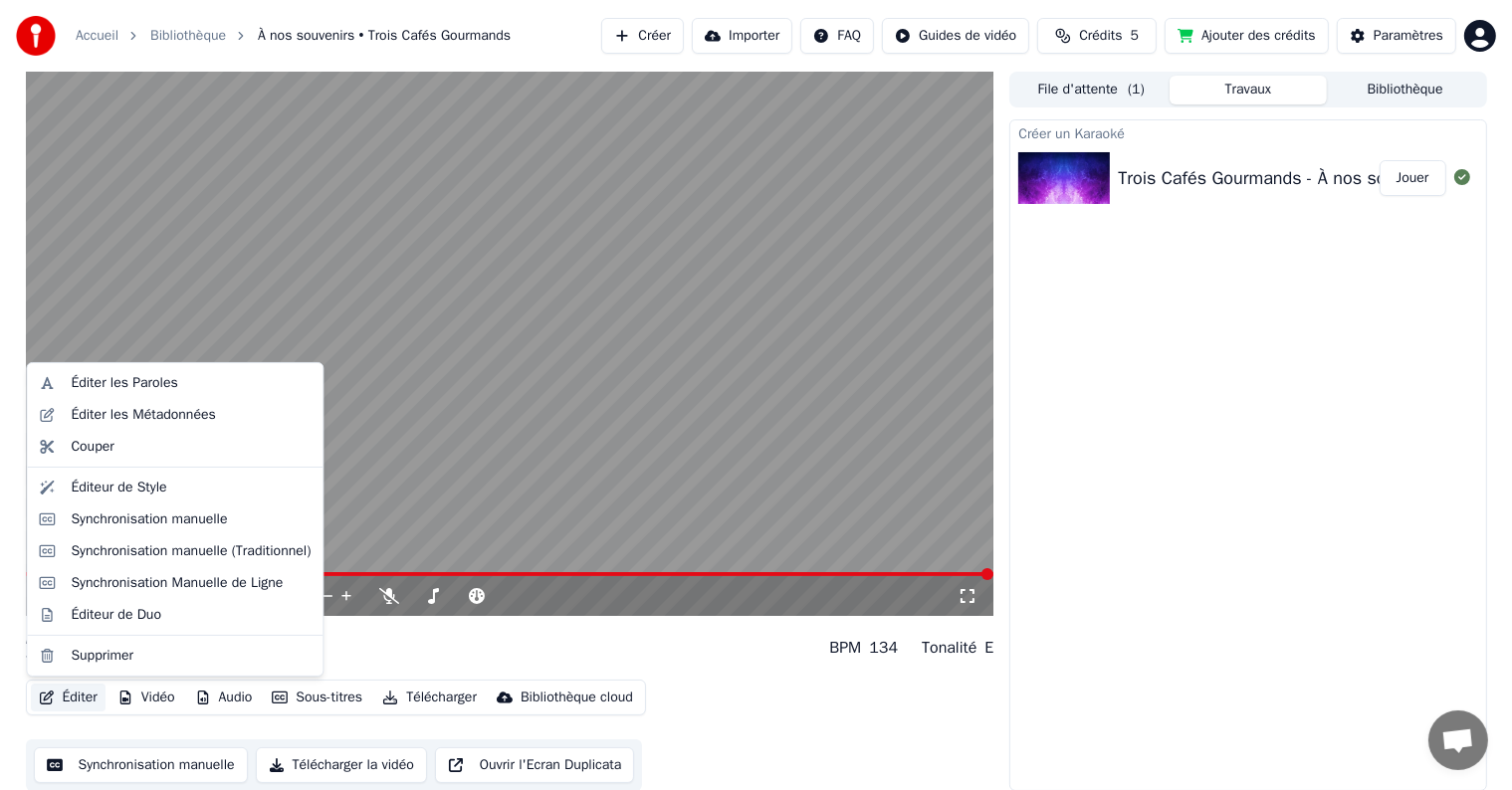 click on "Éditer" at bounding box center [68, 697] 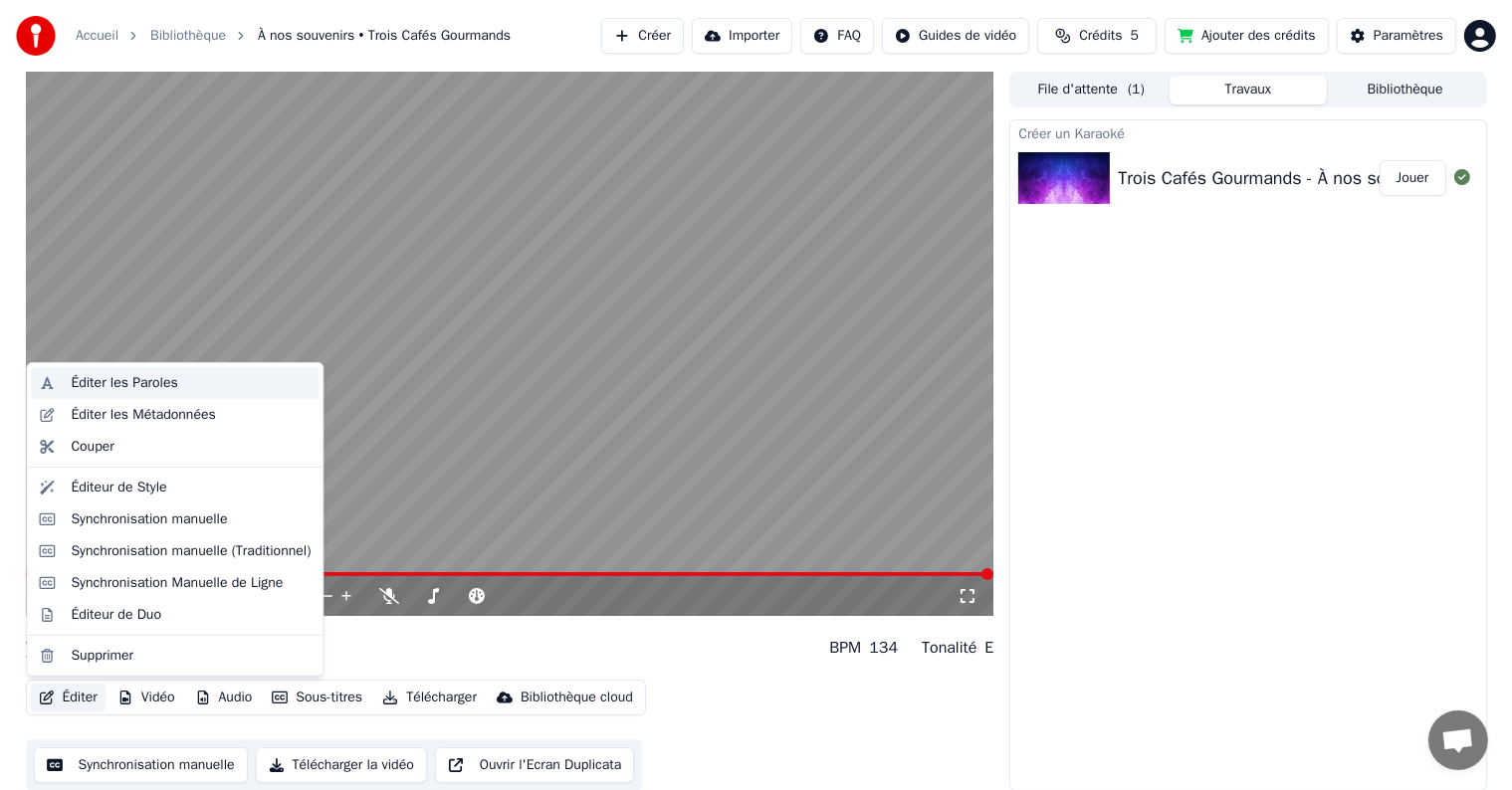 click on "Éditer les Paroles" at bounding box center [123, 383] 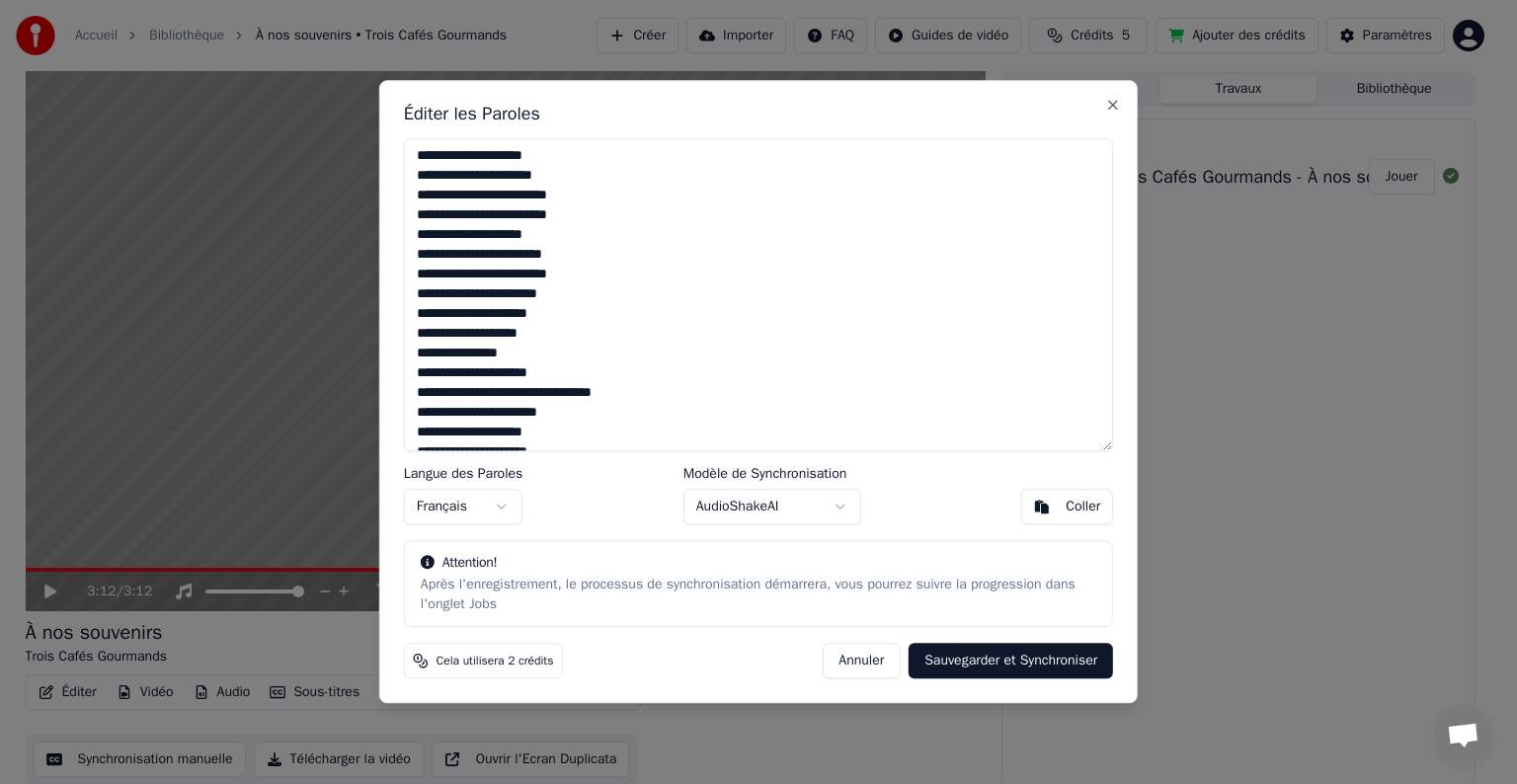 scroll, scrollTop: 1185, scrollLeft: 0, axis: vertical 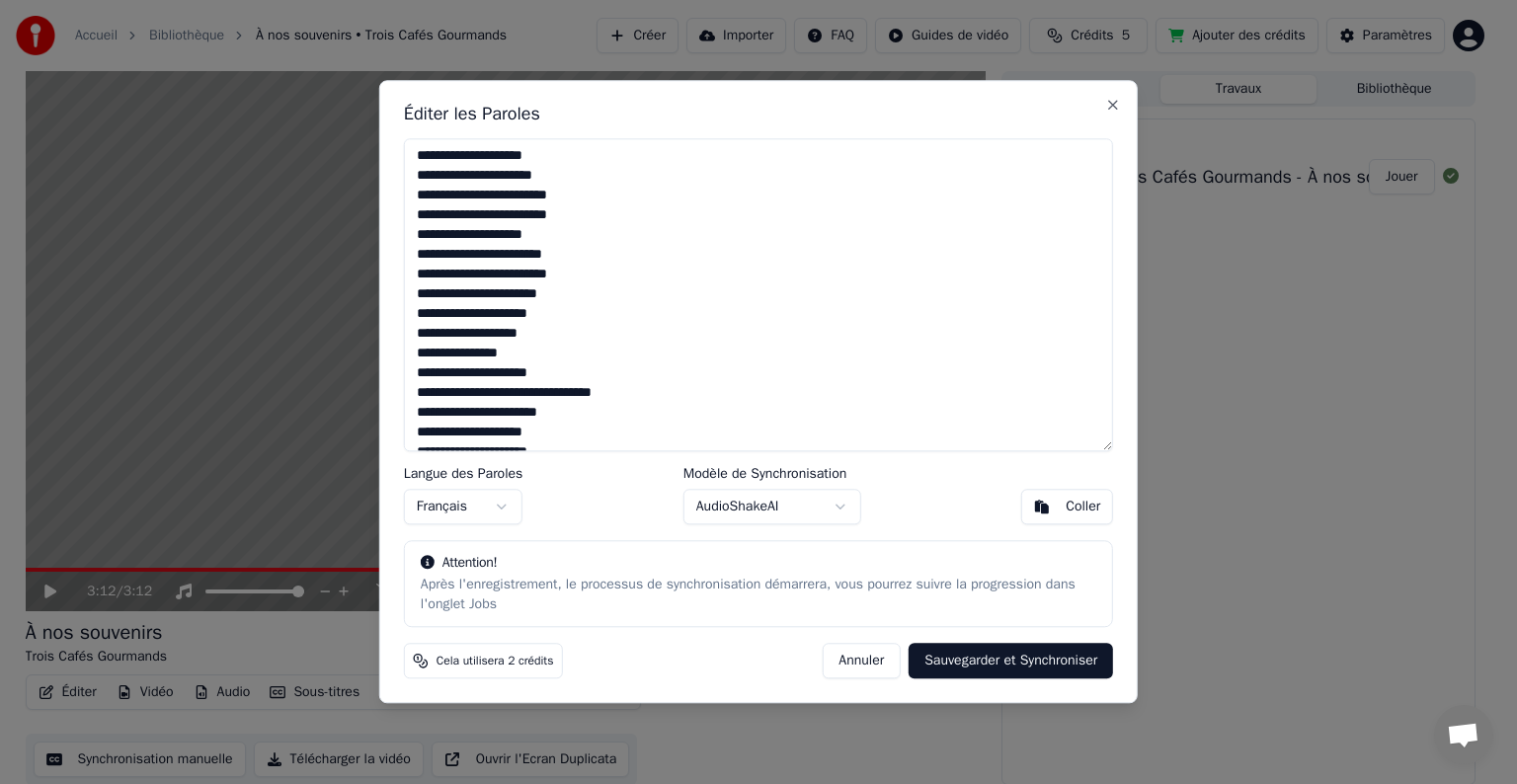 click at bounding box center [758, 294] 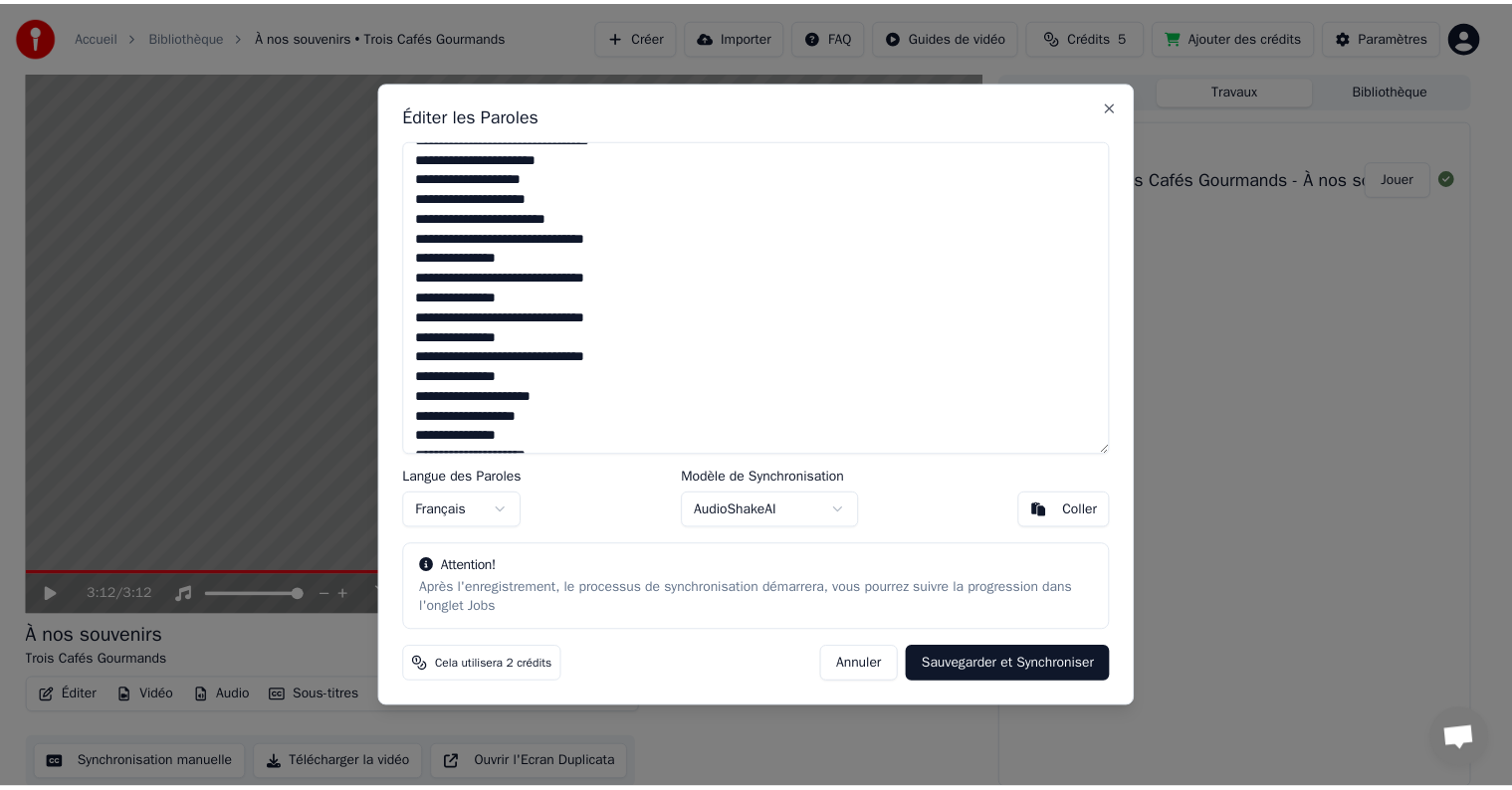 scroll, scrollTop: 1459, scrollLeft: 0, axis: vertical 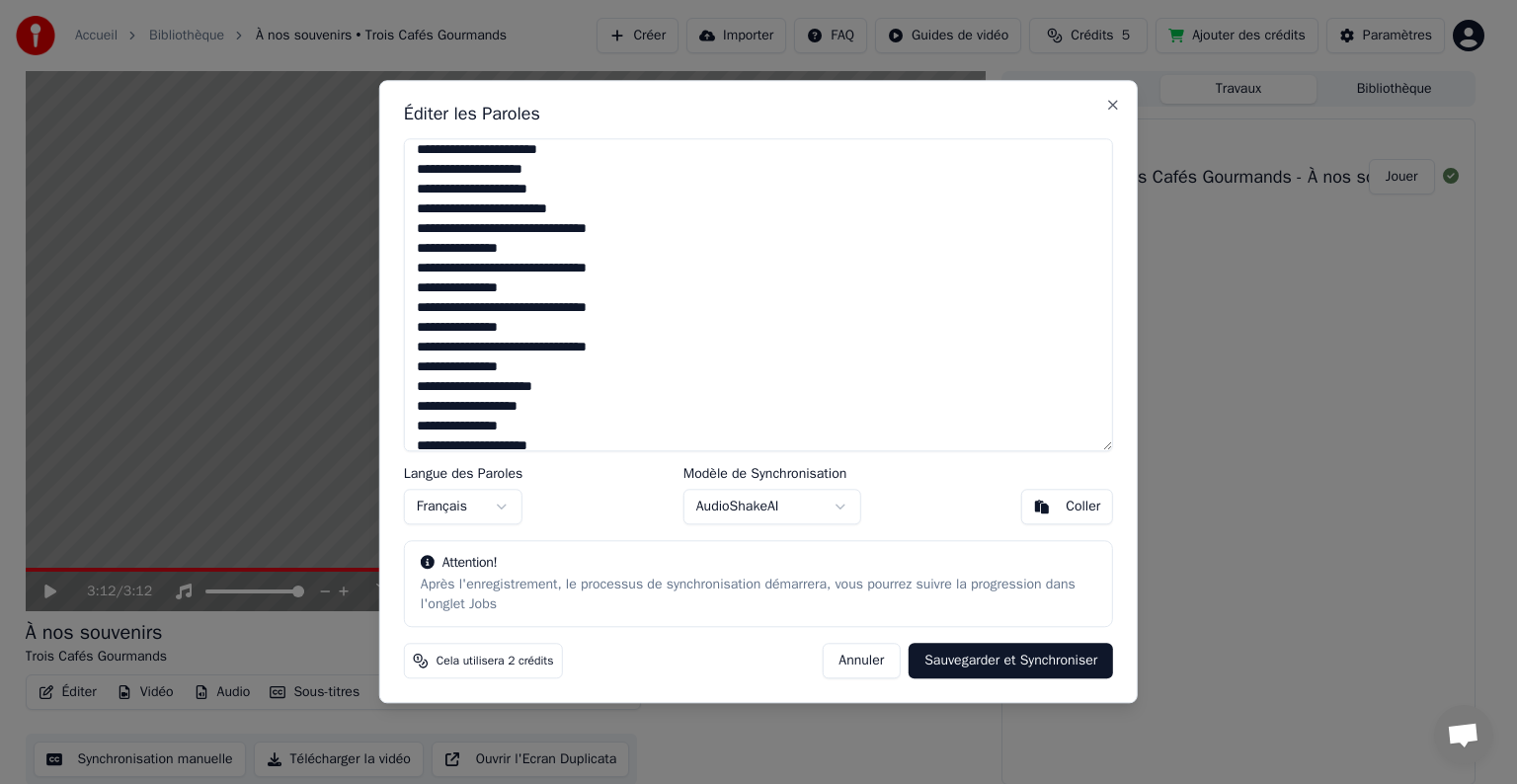 click at bounding box center [758, 294] 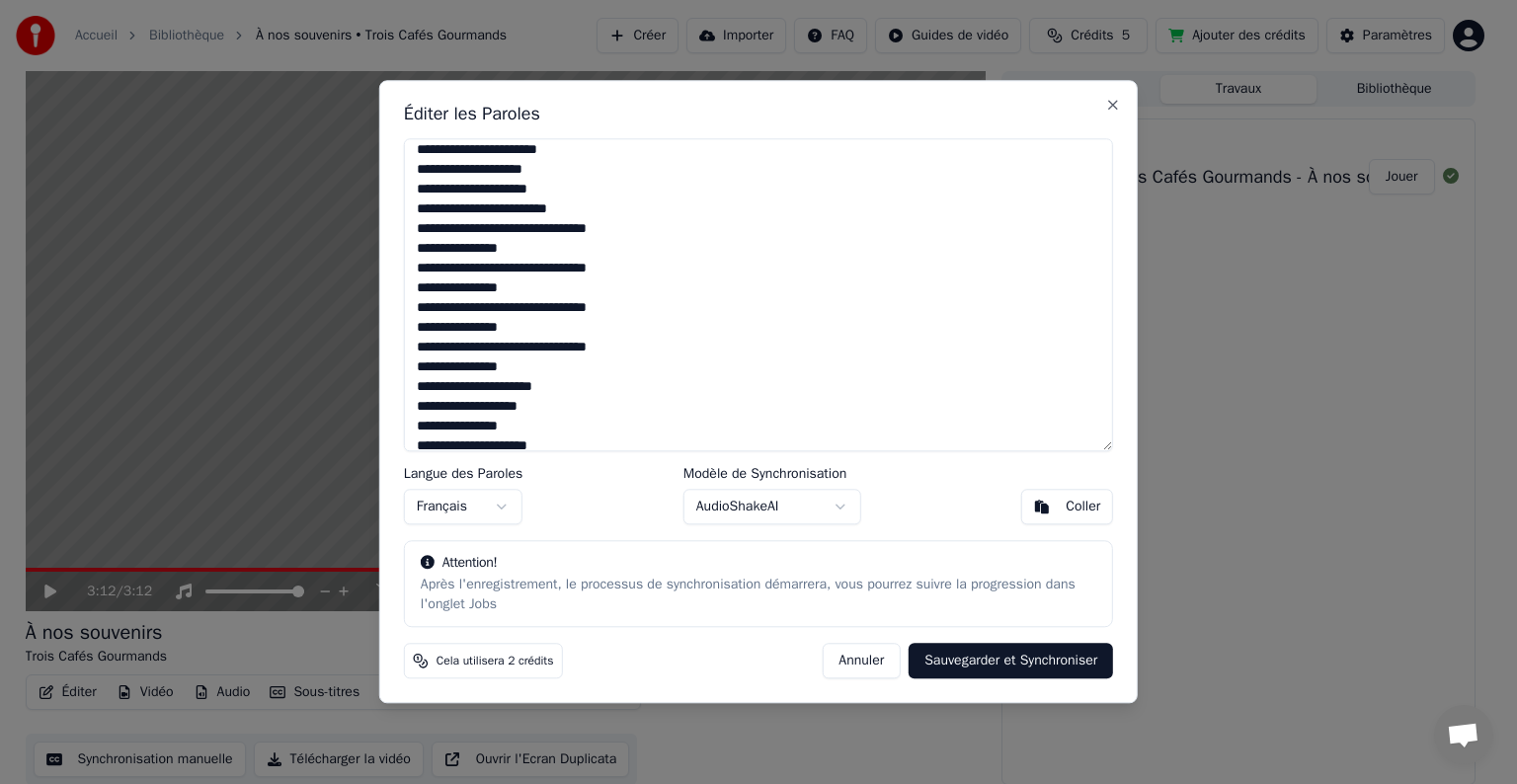 type on "**********" 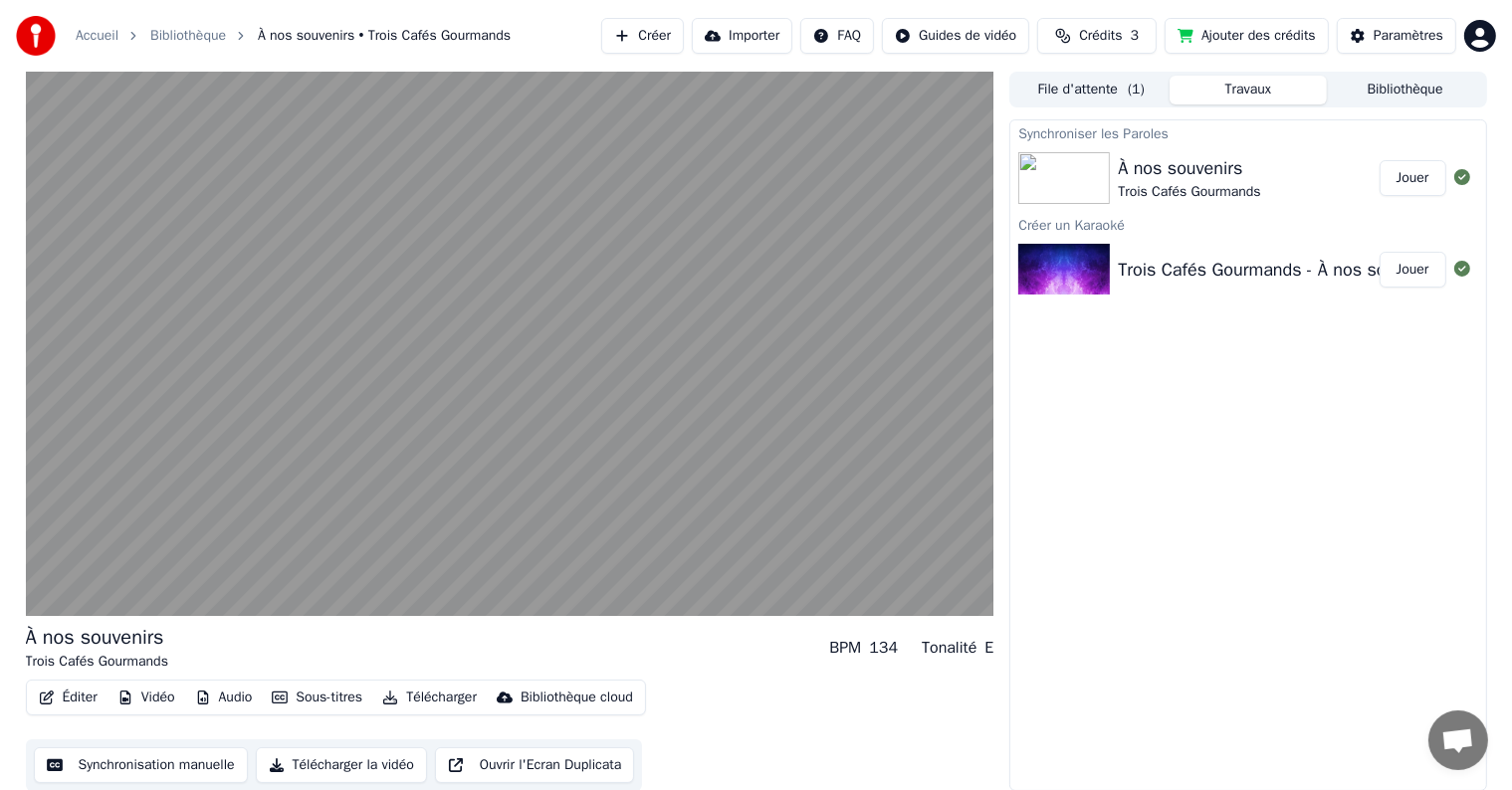 drag, startPoint x: 76, startPoint y: 555, endPoint x: 144, endPoint y: 474, distance: 105.75916 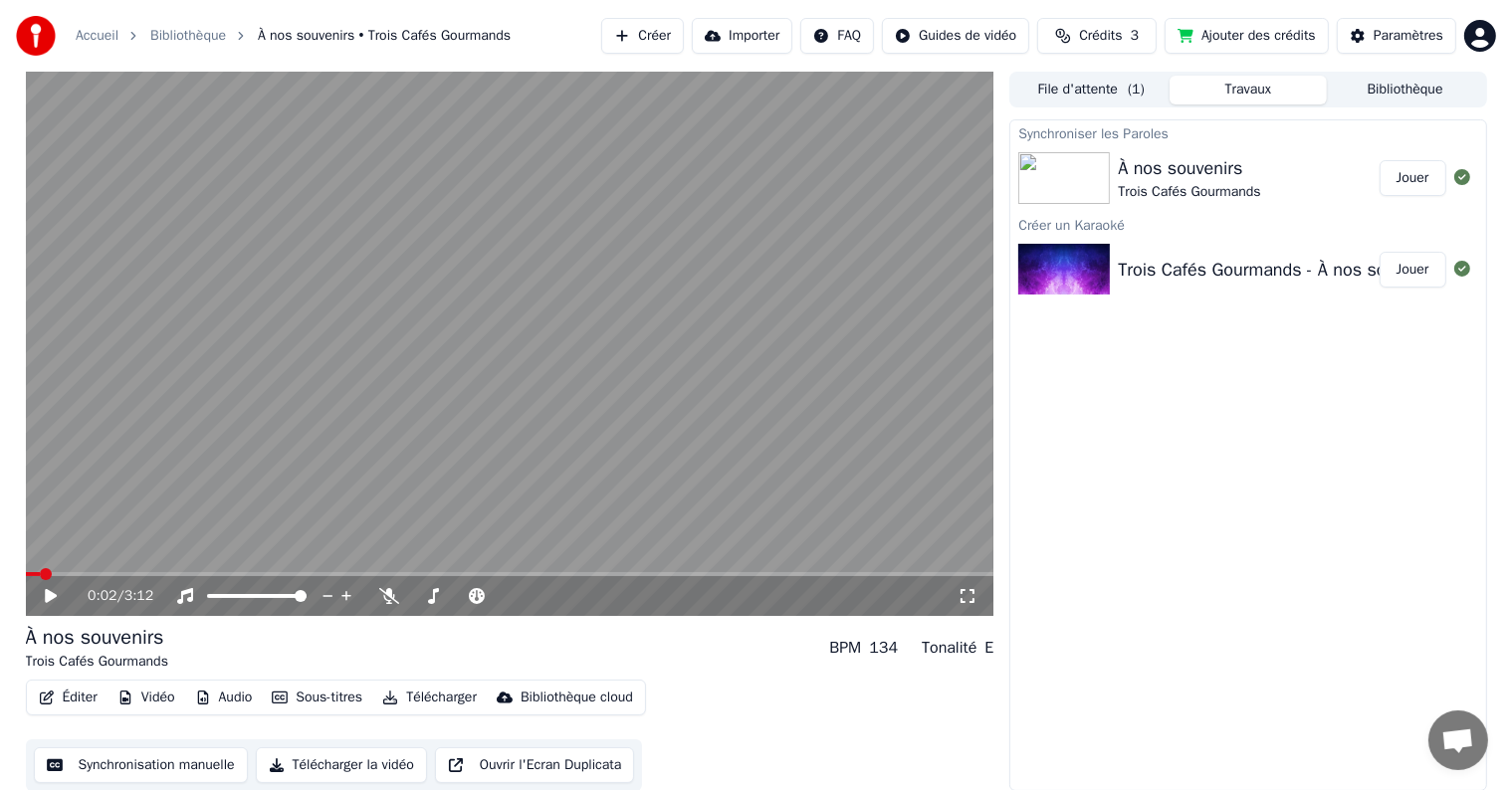 click on "Trois Cafés Gourmands - À nos souvenirs [Clip officiel]" at bounding box center (1331, 270) 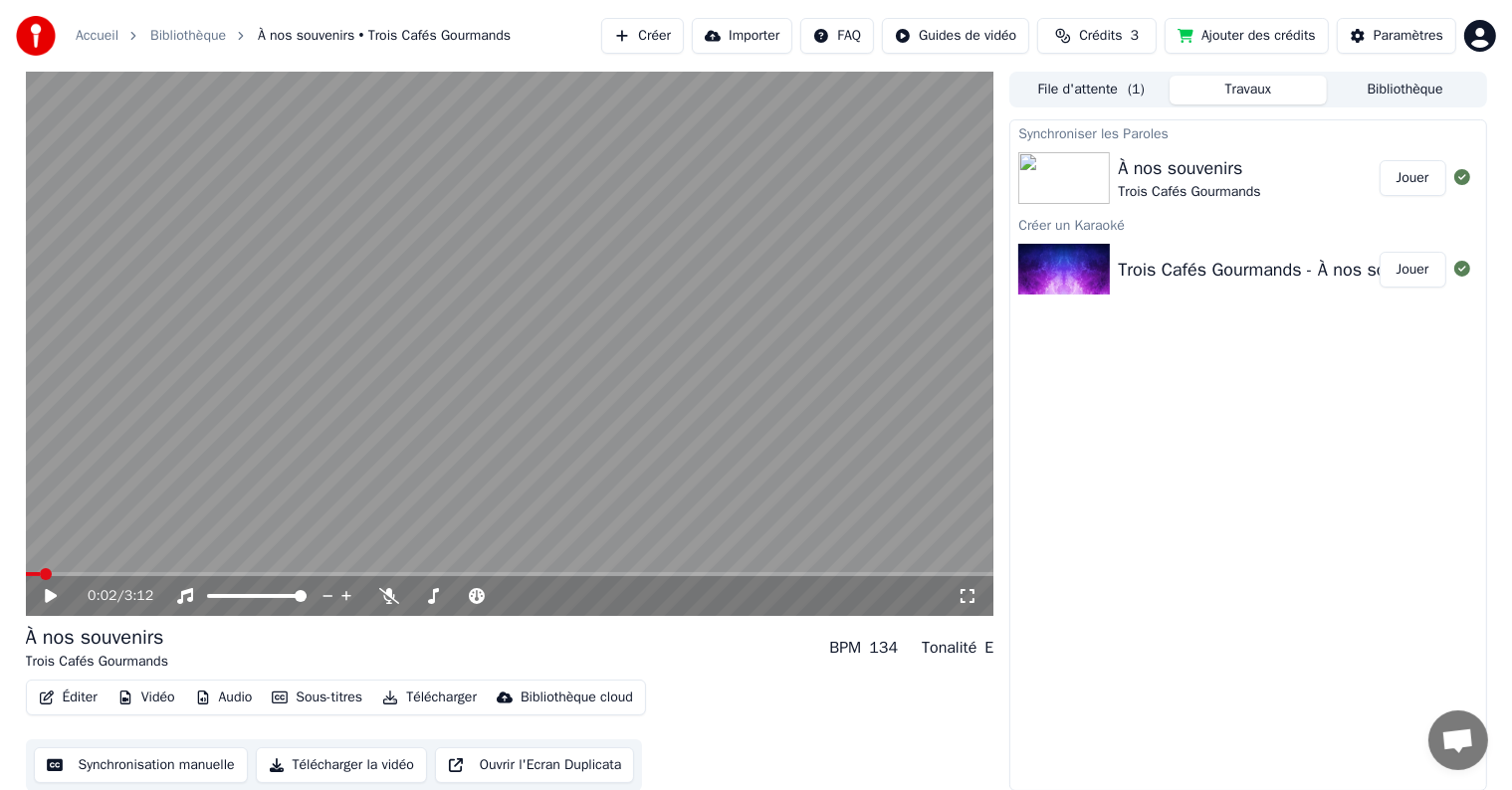 click on "Trois Cafés Gourmands - À nos souvenirs [Clip officiel]" at bounding box center (1331, 270) 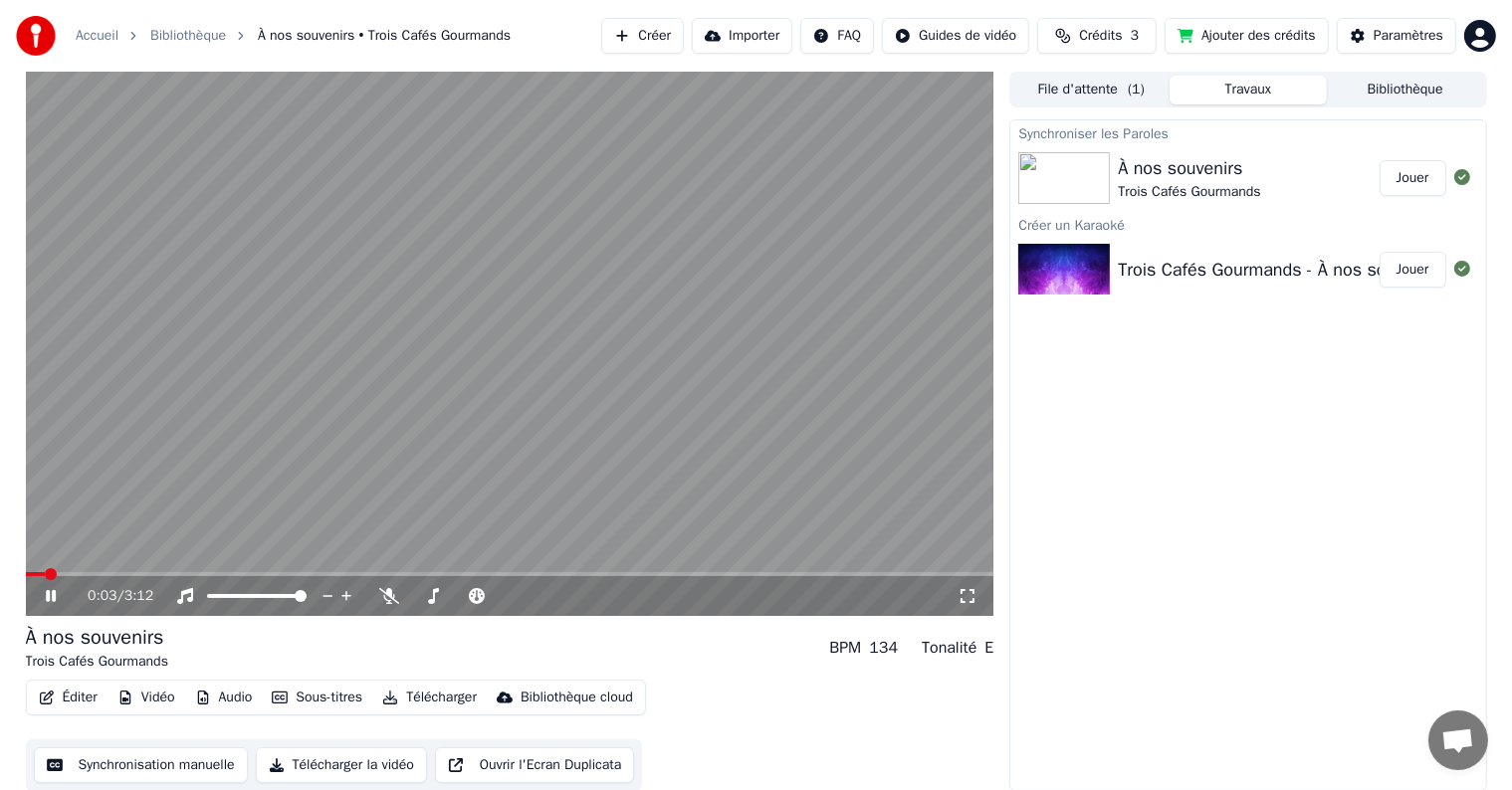 click on "Jouer" at bounding box center (1412, 178) 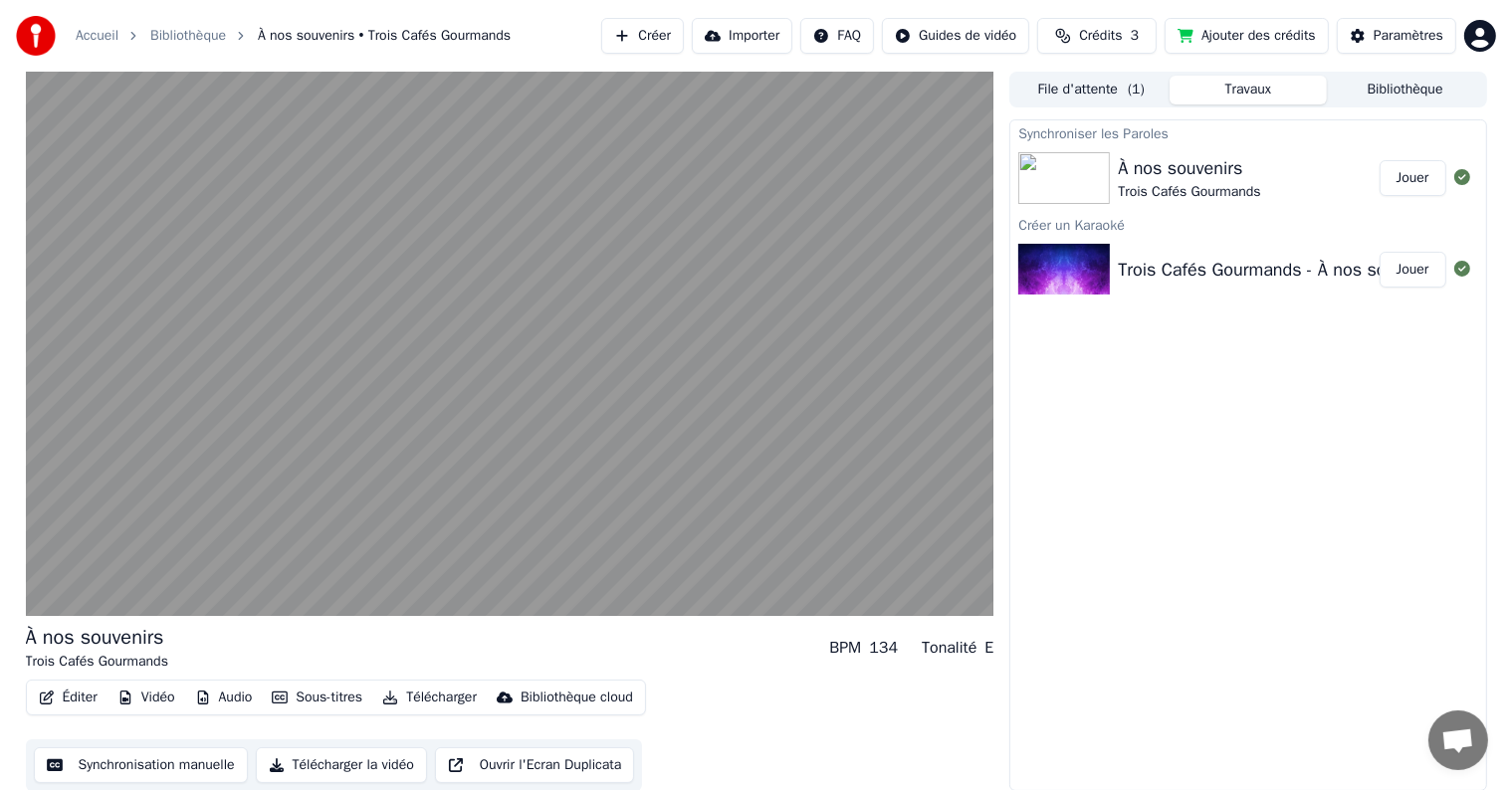 click on "Trois Cafés Gourmands - À nos souvenirs [Clip officiel] Jouer" at bounding box center [1247, 270] 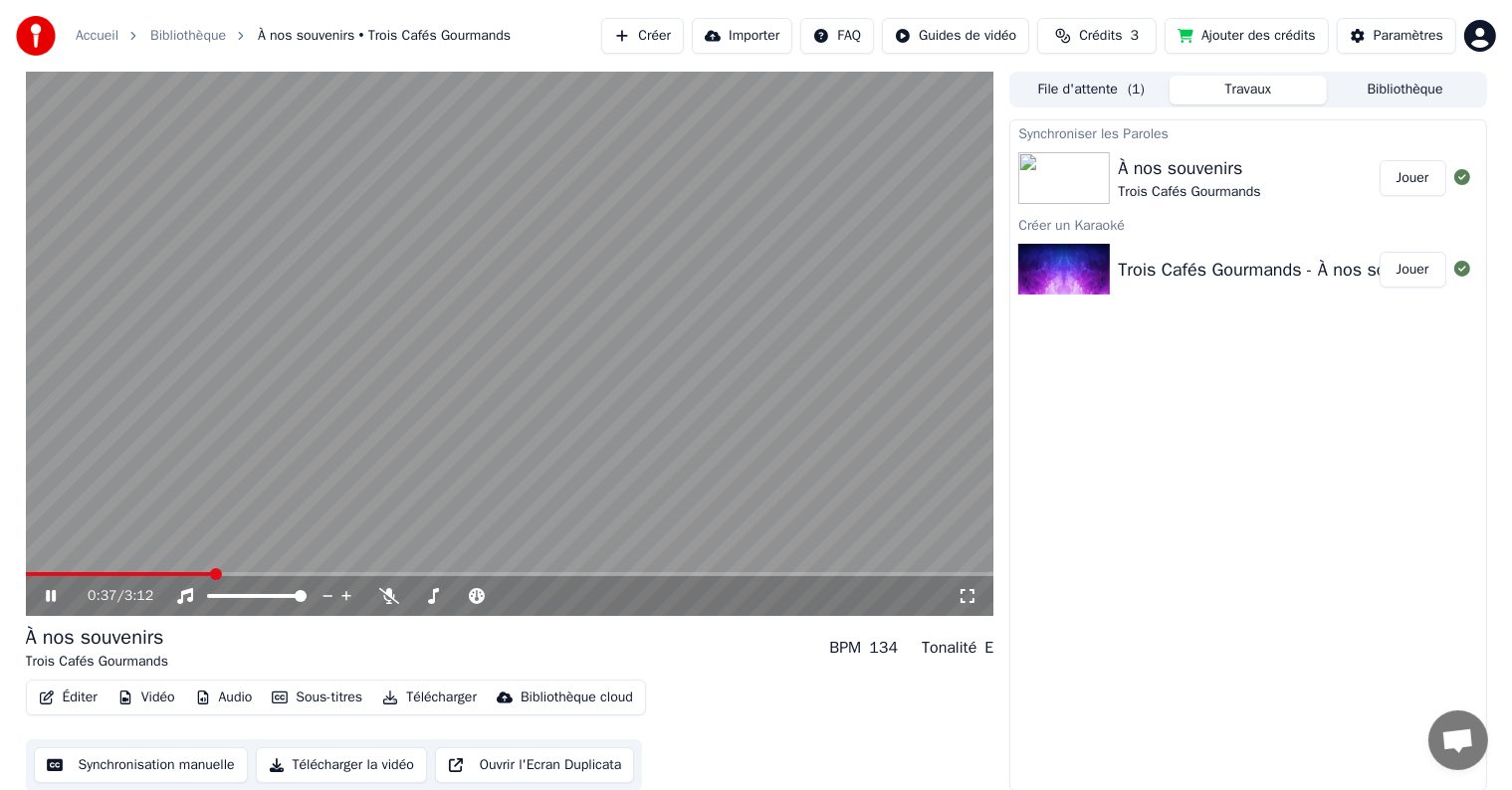 scroll, scrollTop: 1, scrollLeft: 0, axis: vertical 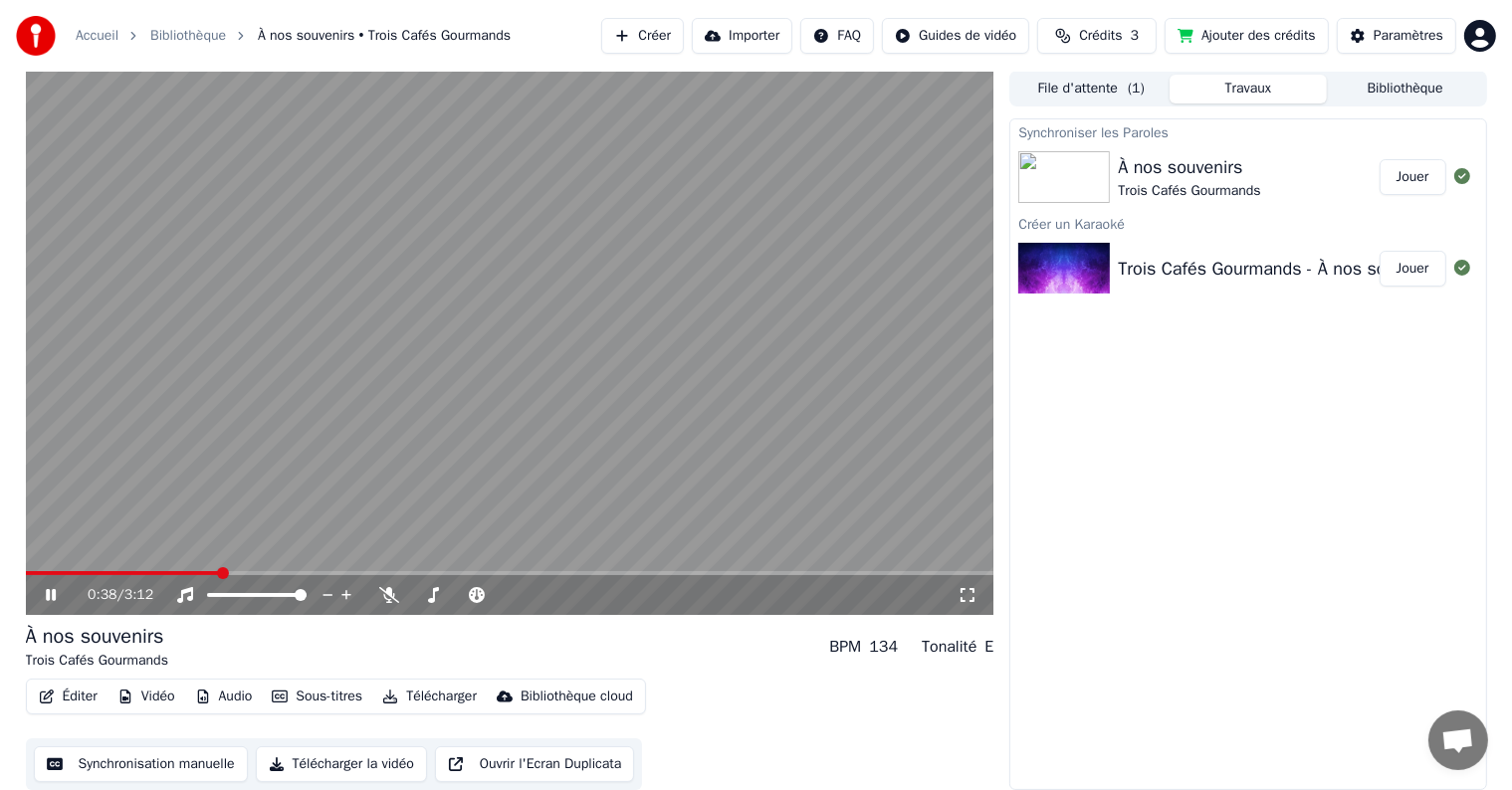 click on "Trois Cafés Gourmands - À nos souvenirs [Clip officiel] Jouer" at bounding box center [1247, 269] 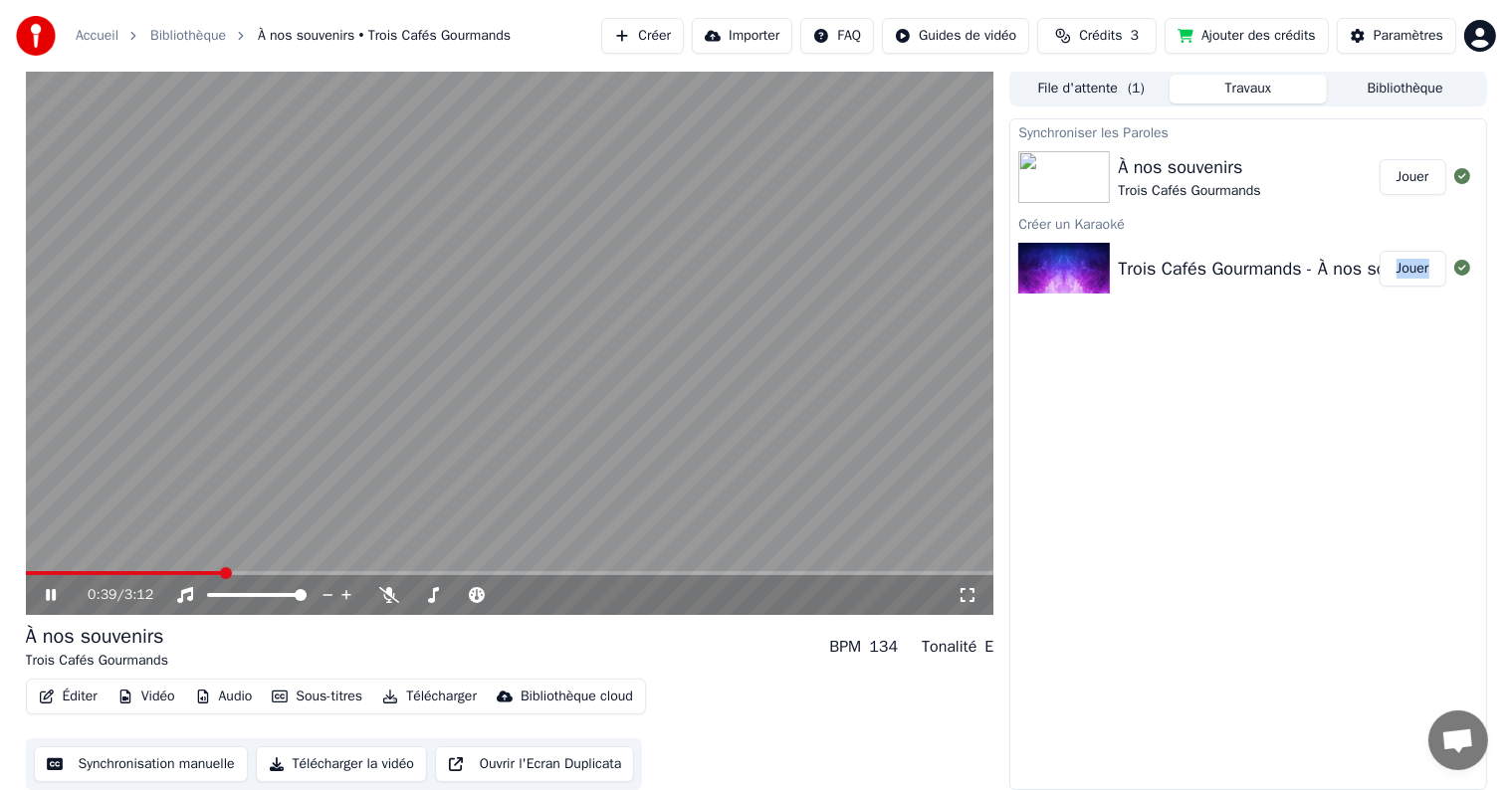 click on "Trois Cafés Gourmands - À nos souvenirs [Clip officiel] Jouer" at bounding box center (1247, 269) 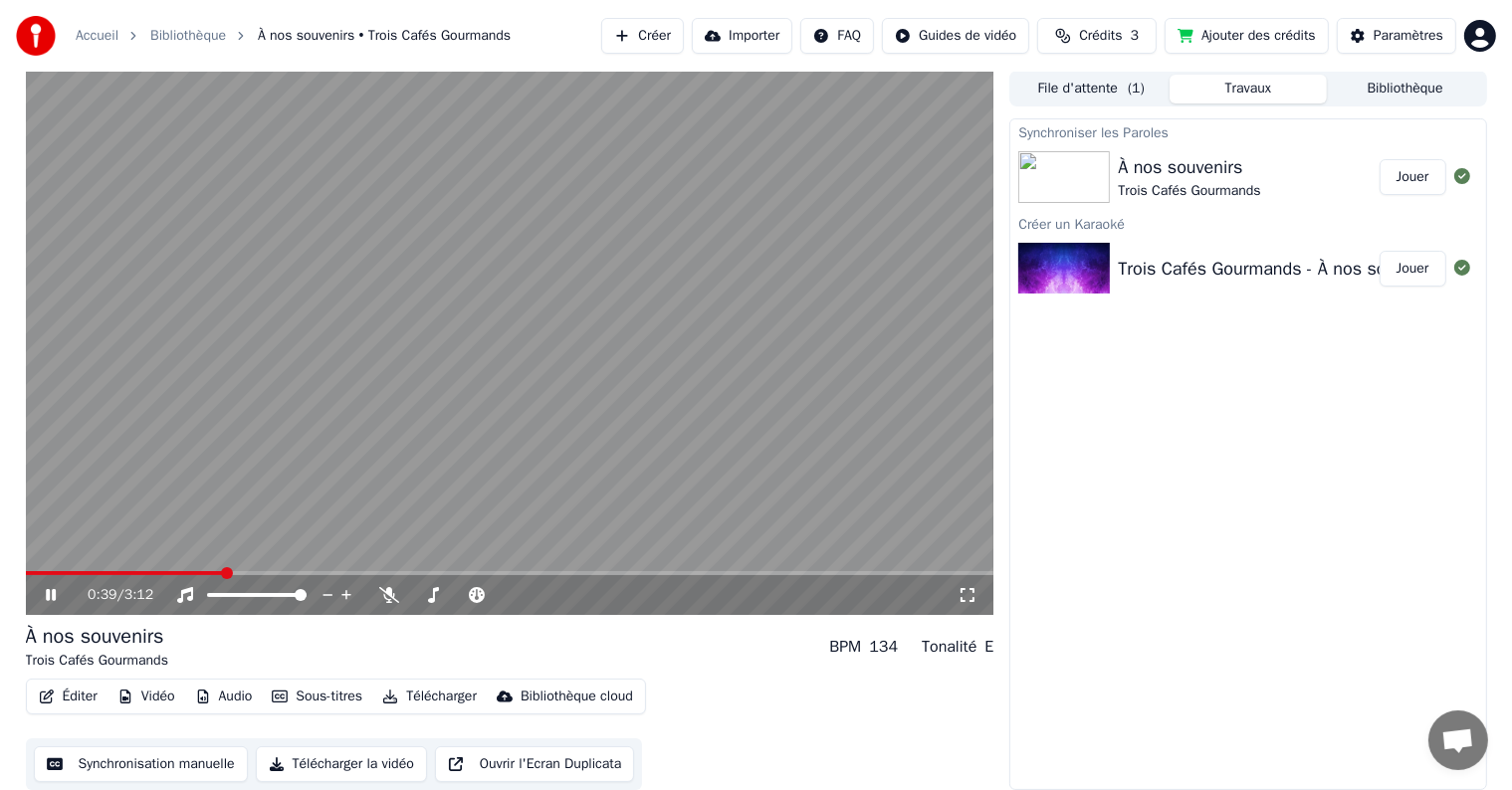 click on "Trois Cafés Gourmands - À nos souvenirs [Clip officiel] Jouer" at bounding box center (1247, 269) 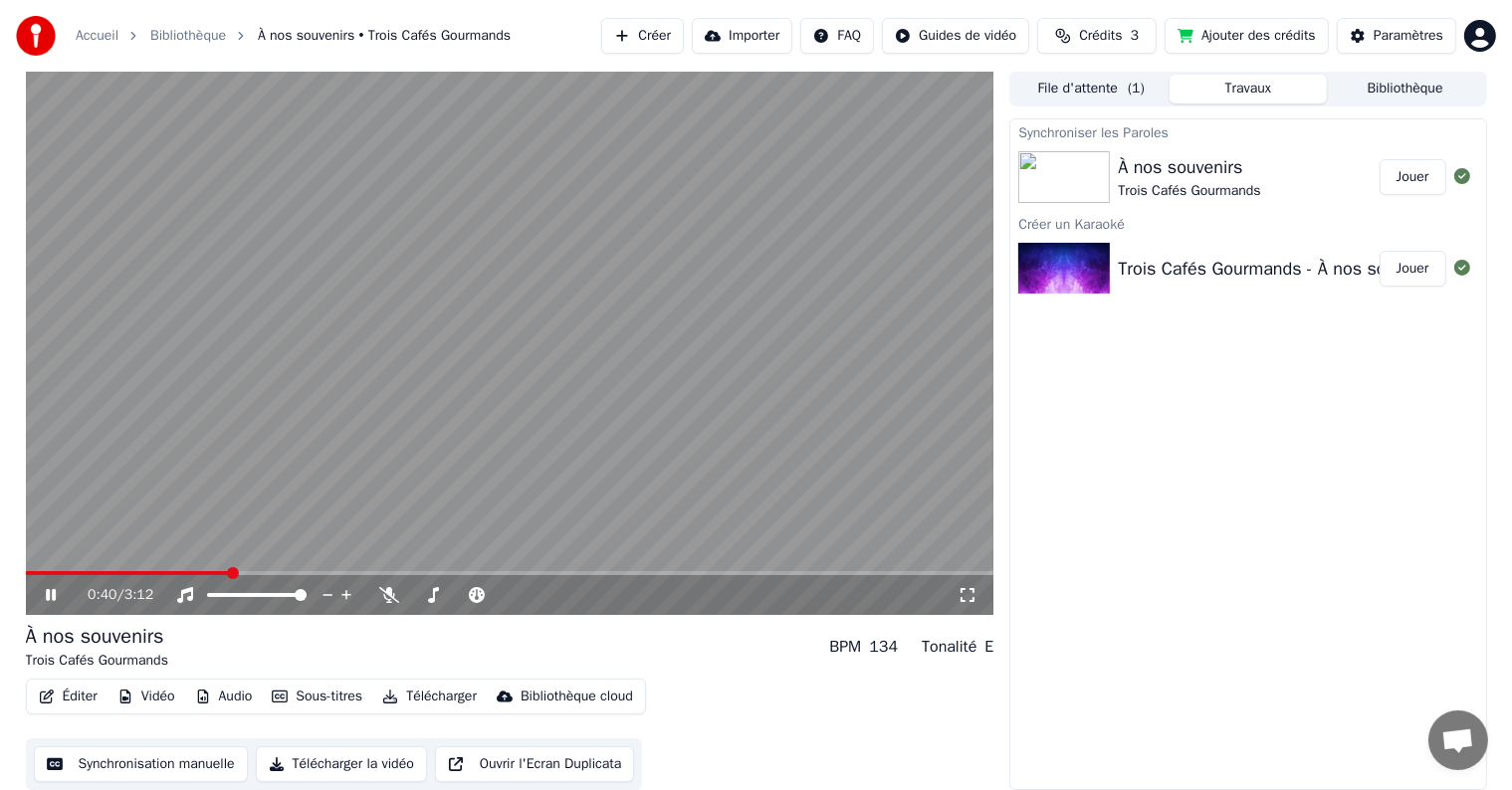 click on "Jouer" at bounding box center [1412, 269] 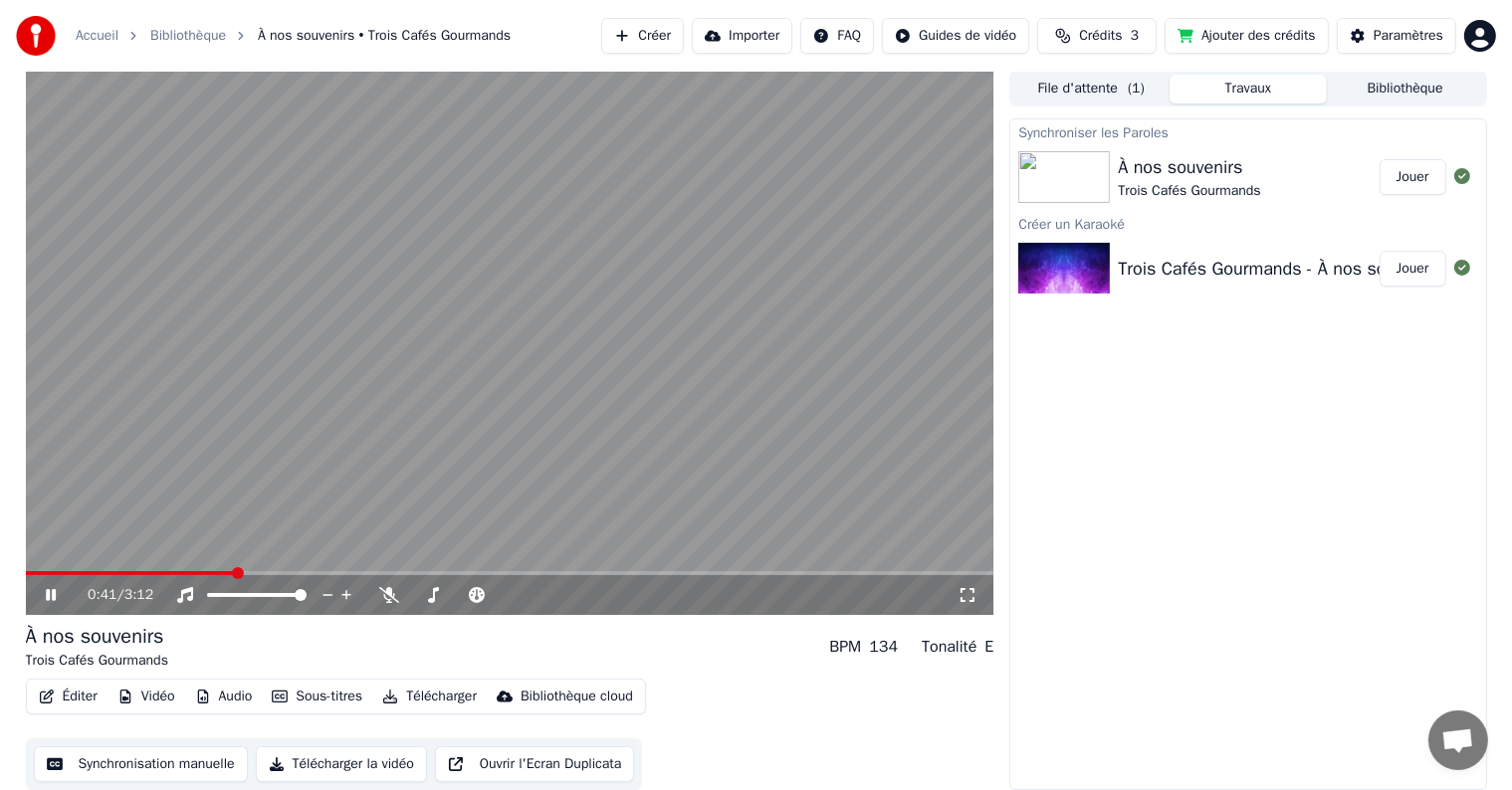 click at bounding box center [1064, 269] 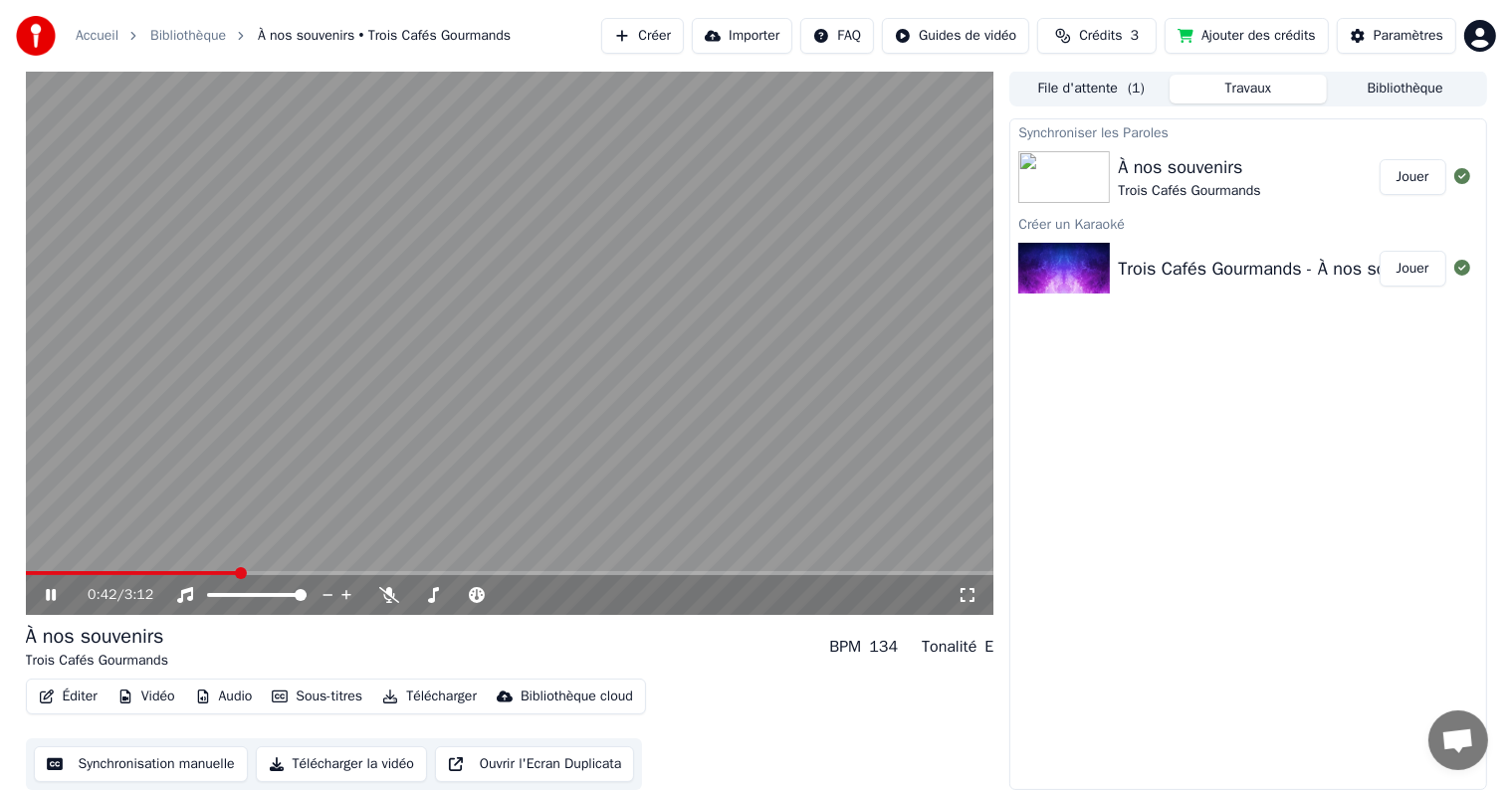 click at bounding box center [1064, 269] 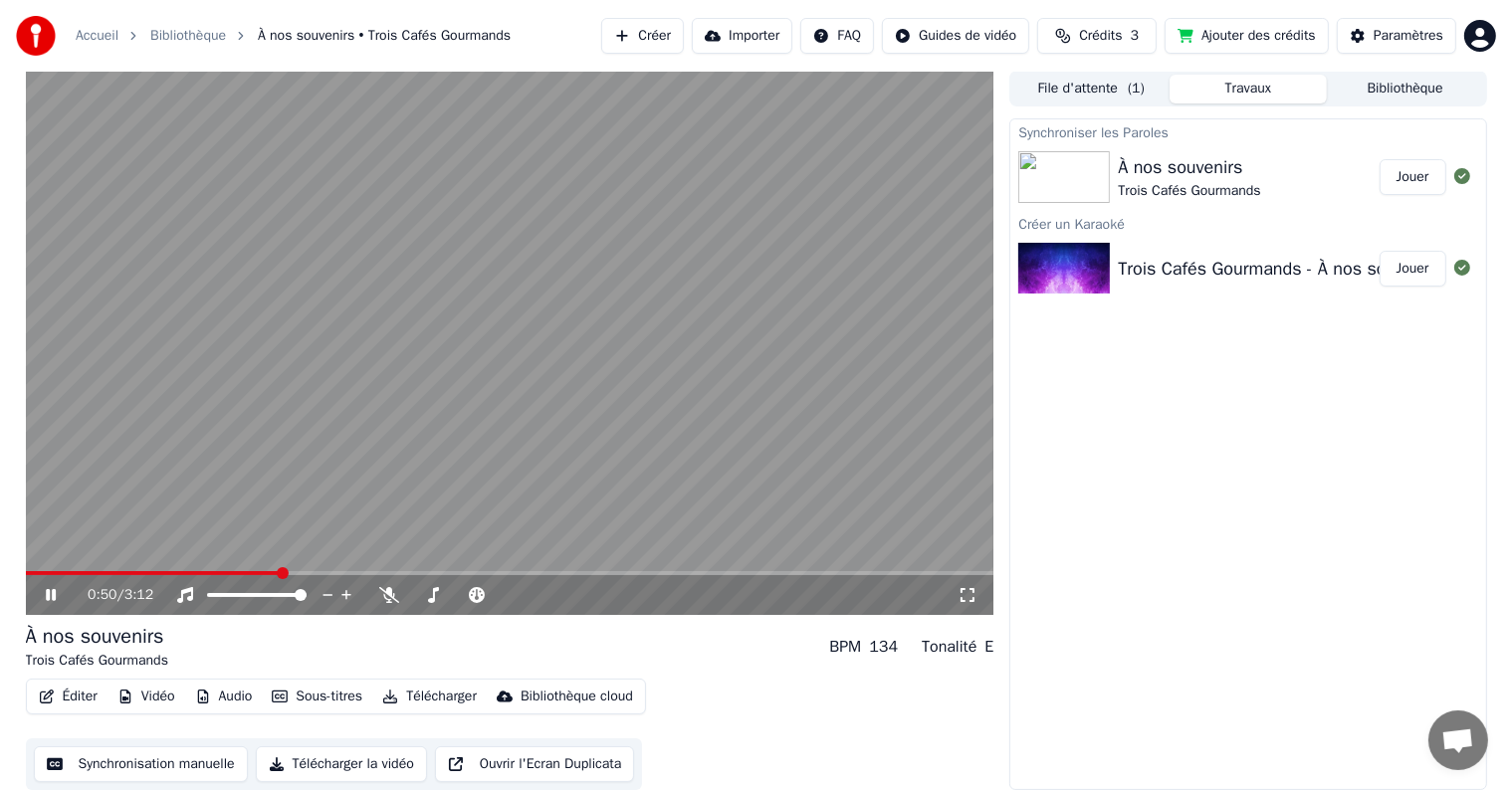 click on "Trois Cafés Gourmands - À nos souvenirs [Clip officiel]" at bounding box center (1331, 269) 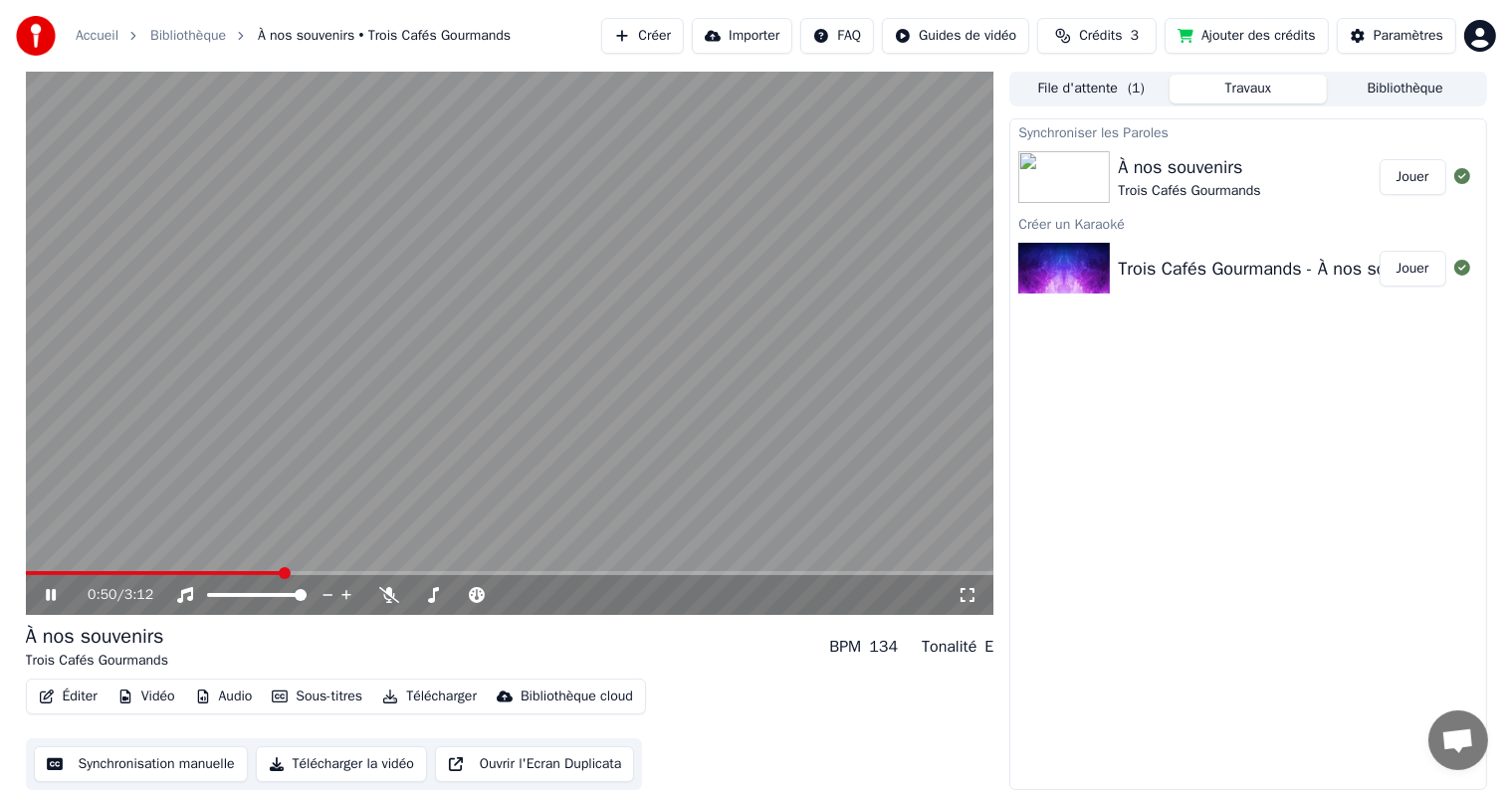 click on "Trois Cafés Gourmands - À nos souvenirs [Clip officiel]" at bounding box center (1331, 269) 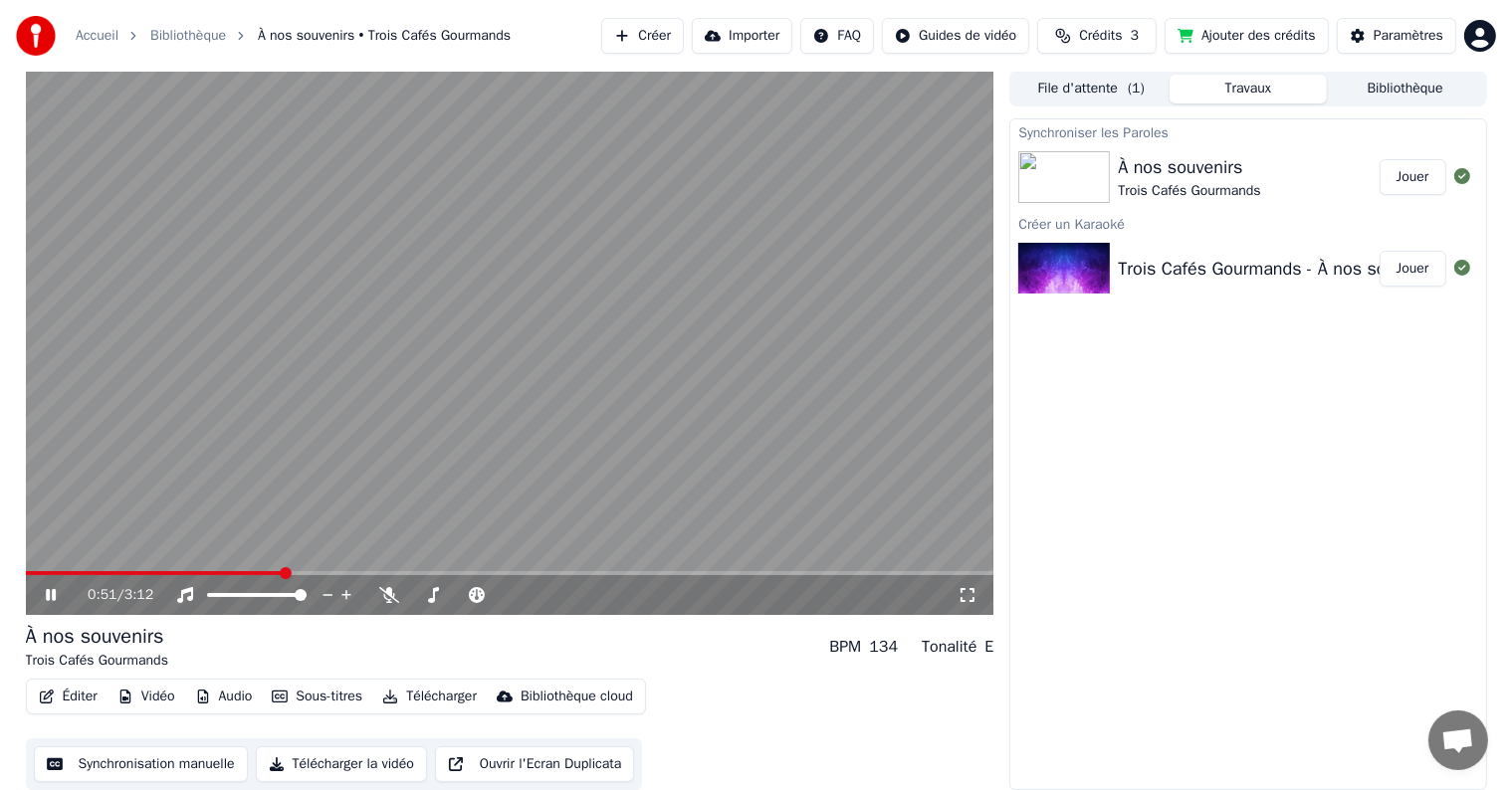 click on "Trois Cafés Gourmands - À nos souvenirs [Clip officiel]" at bounding box center [1331, 269] 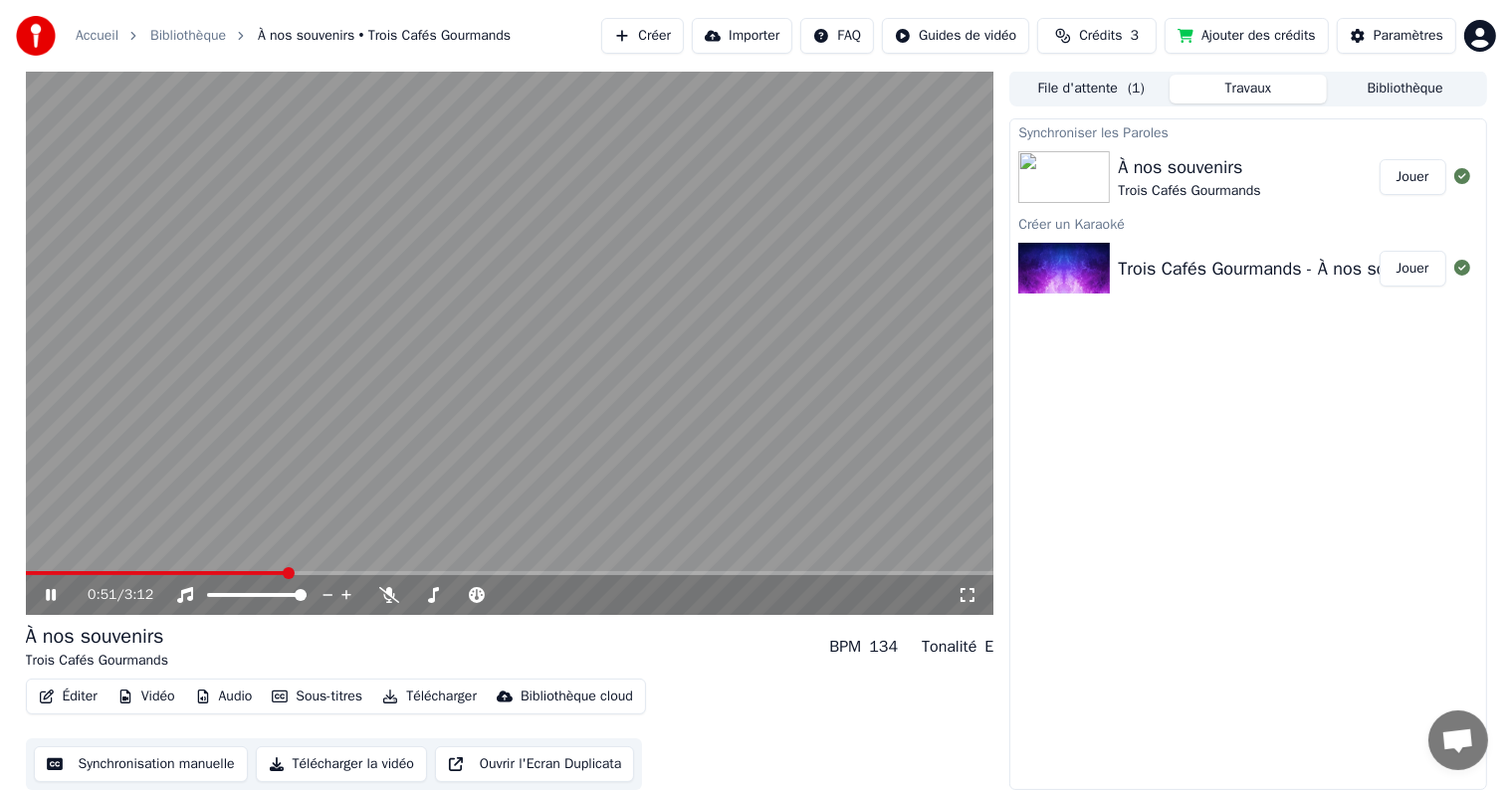 click on "À nos souvenirs" at bounding box center (1188, 167) 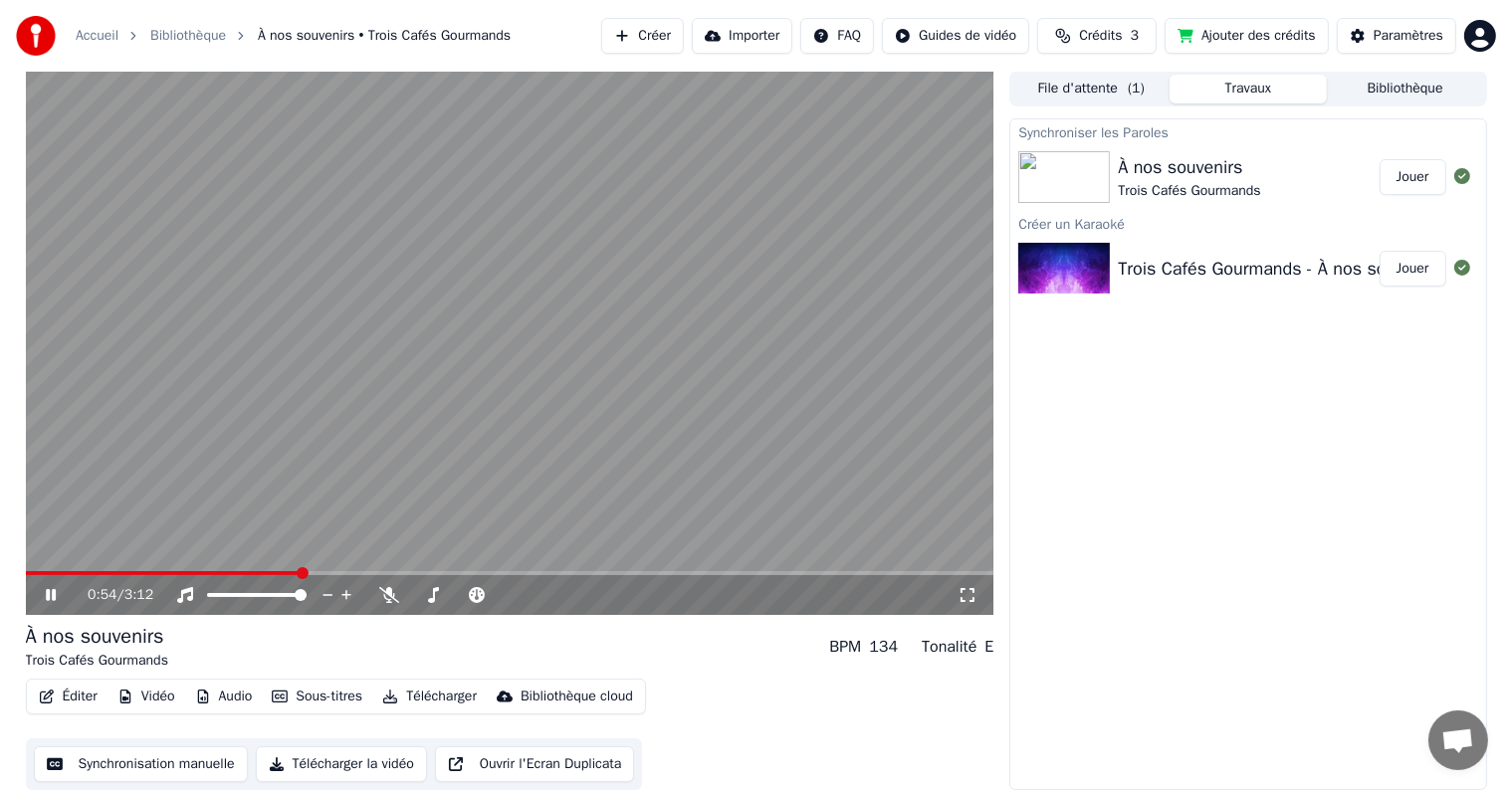 click on "0:54  /  3:12" at bounding box center (510, 595) 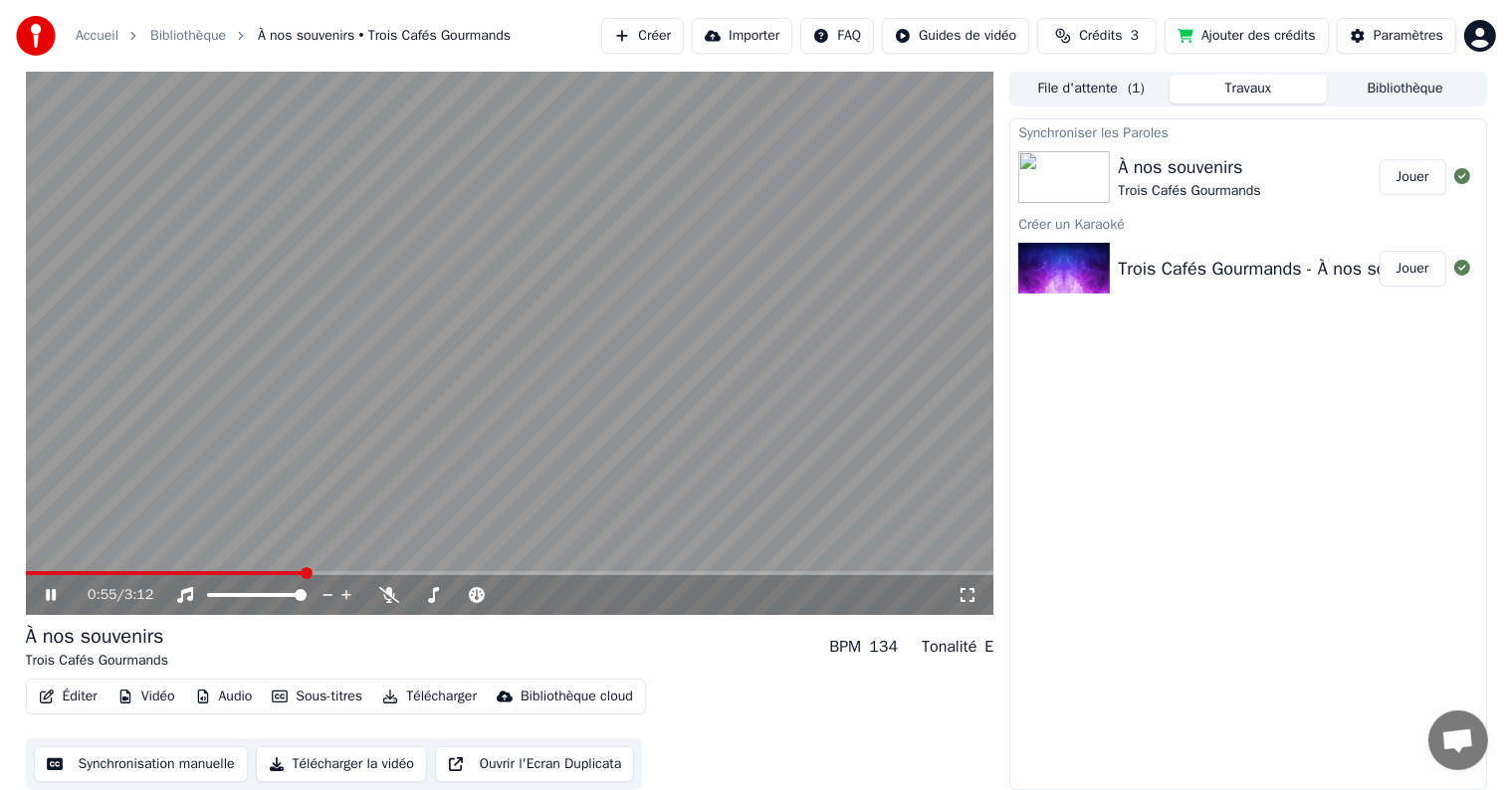 click 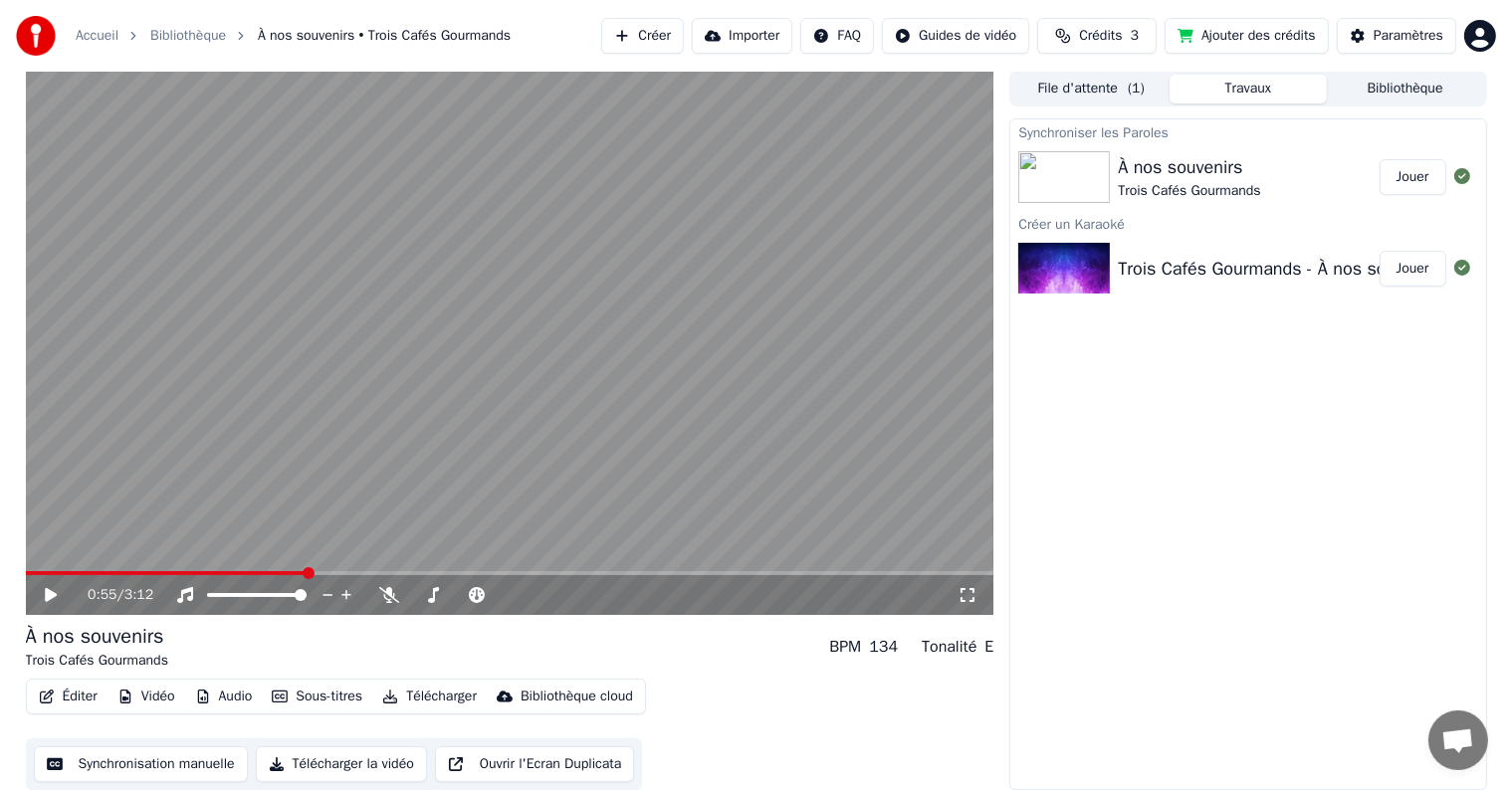 click on "Synchronisation manuelle" at bounding box center [140, 764] 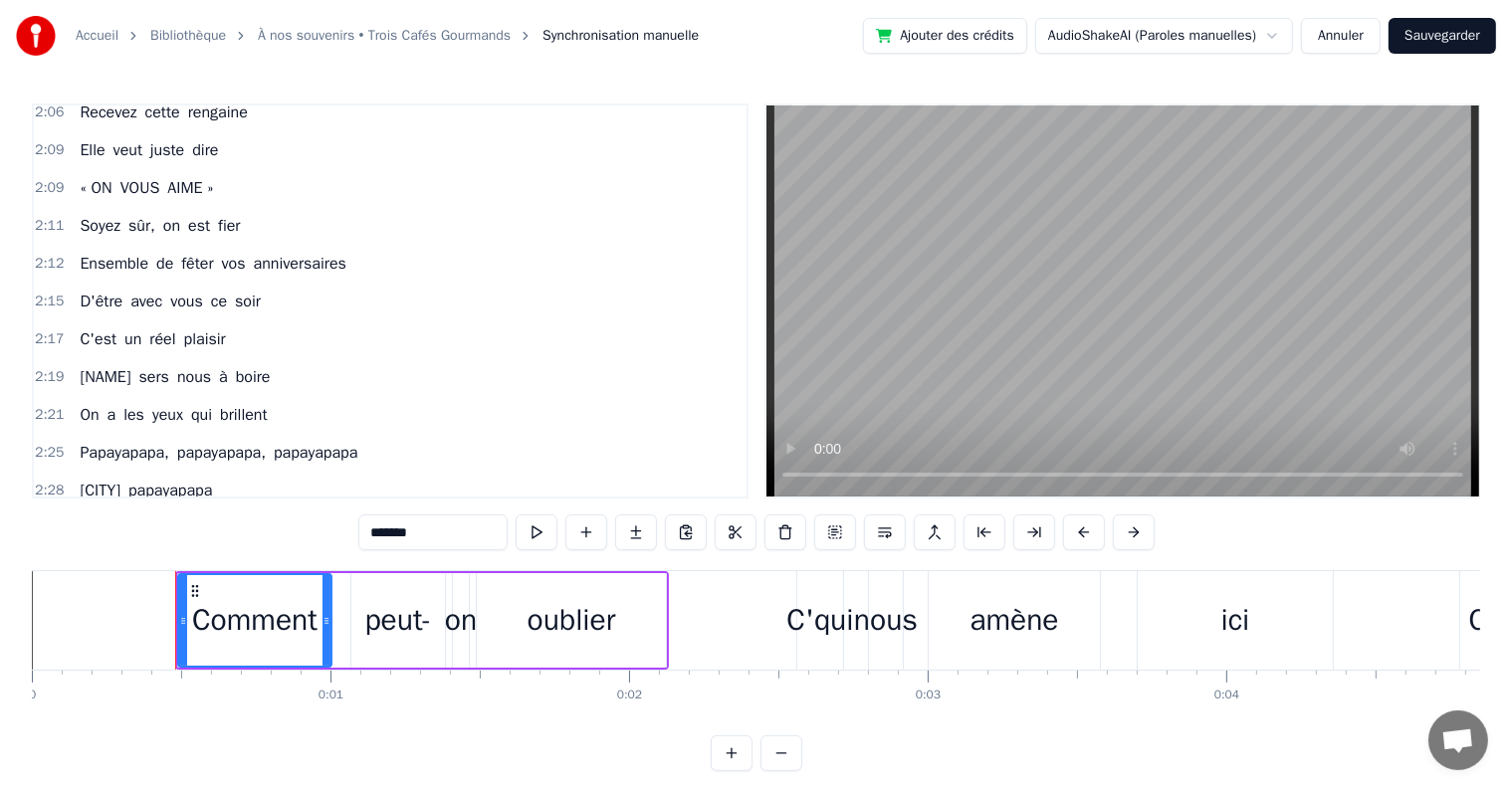 scroll, scrollTop: 2507, scrollLeft: 0, axis: vertical 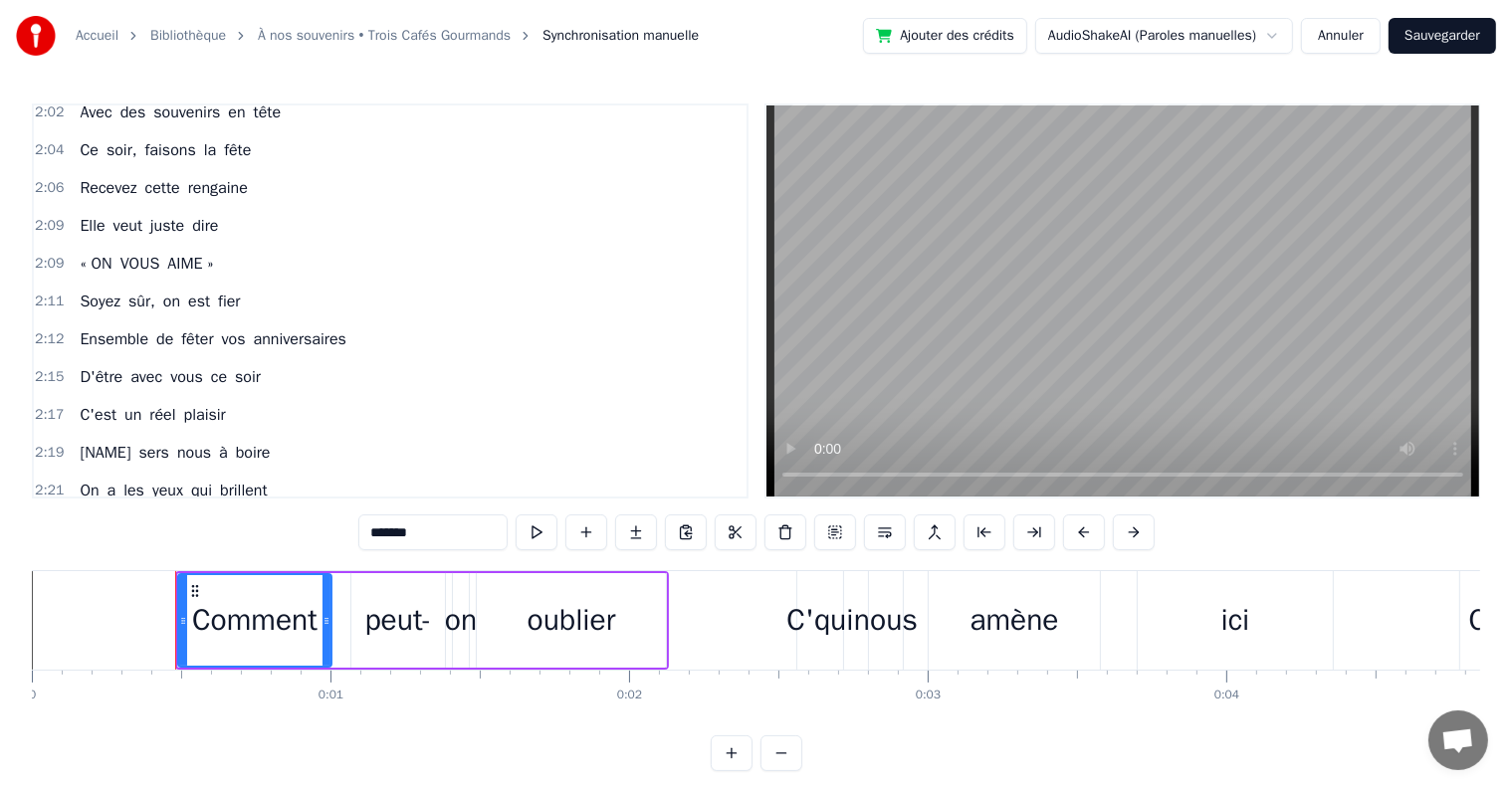 click on "Annuler" at bounding box center (1341, 36) 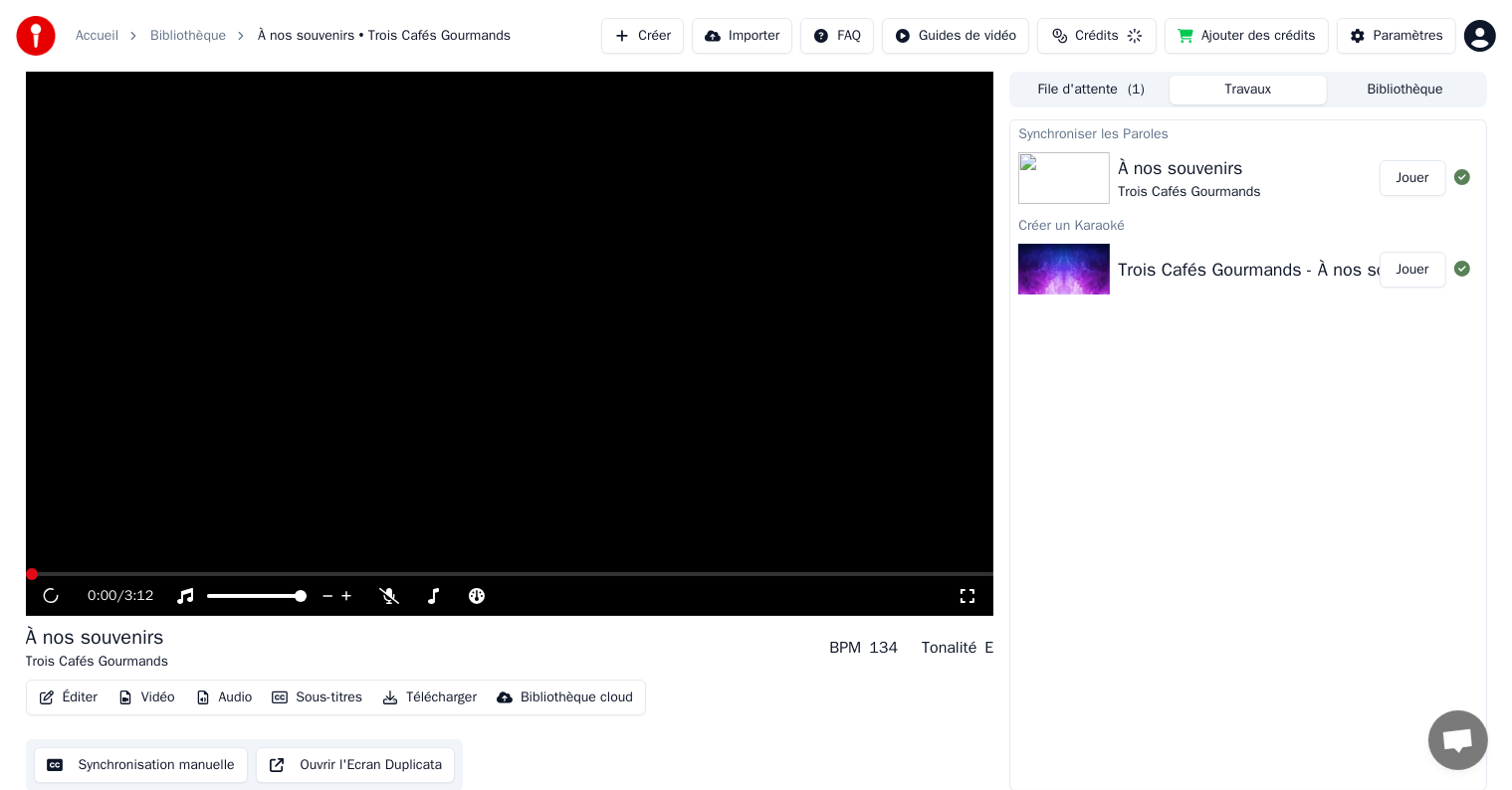 scroll, scrollTop: 0, scrollLeft: 0, axis: both 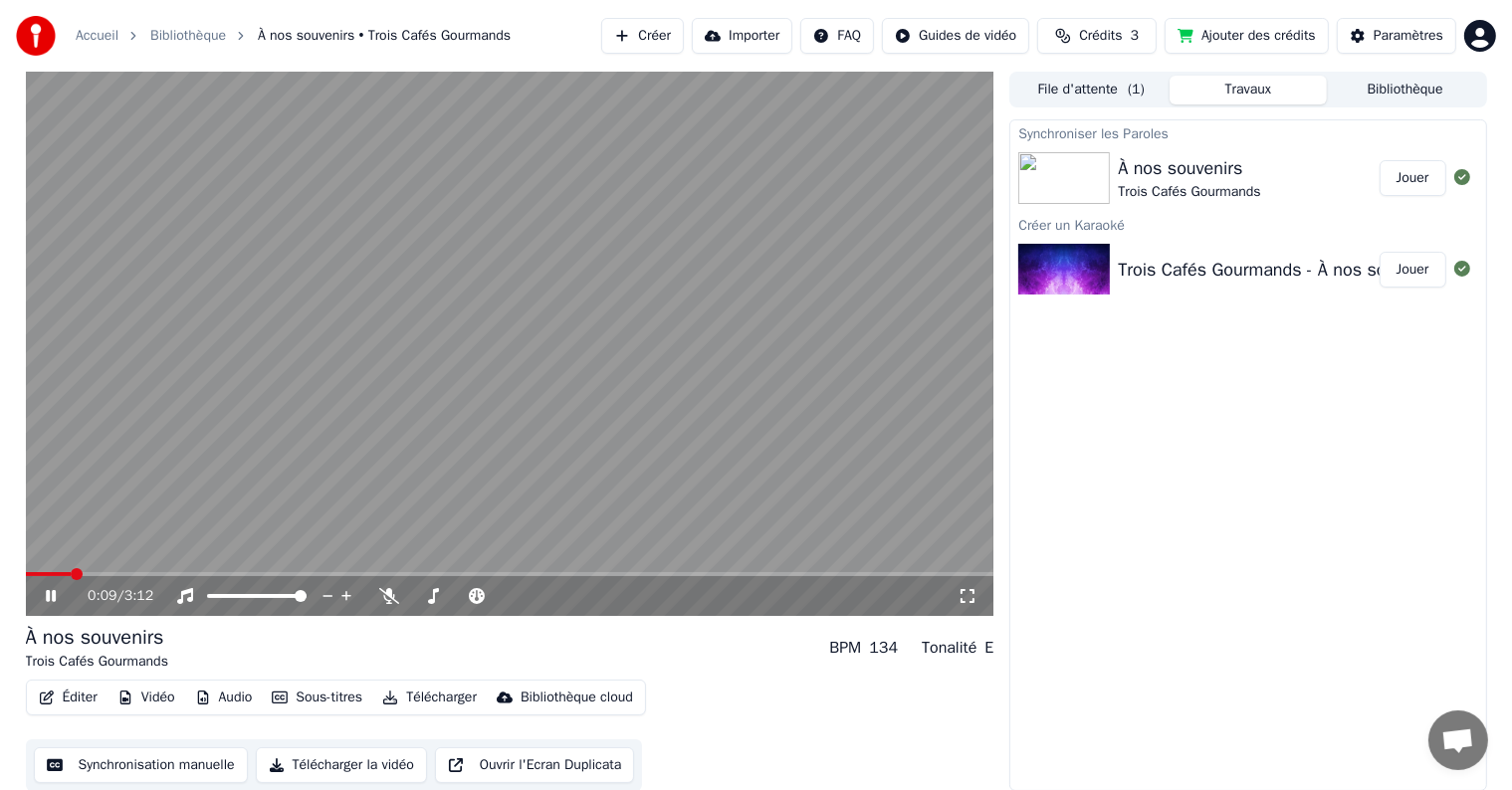 click at bounding box center (510, 343) 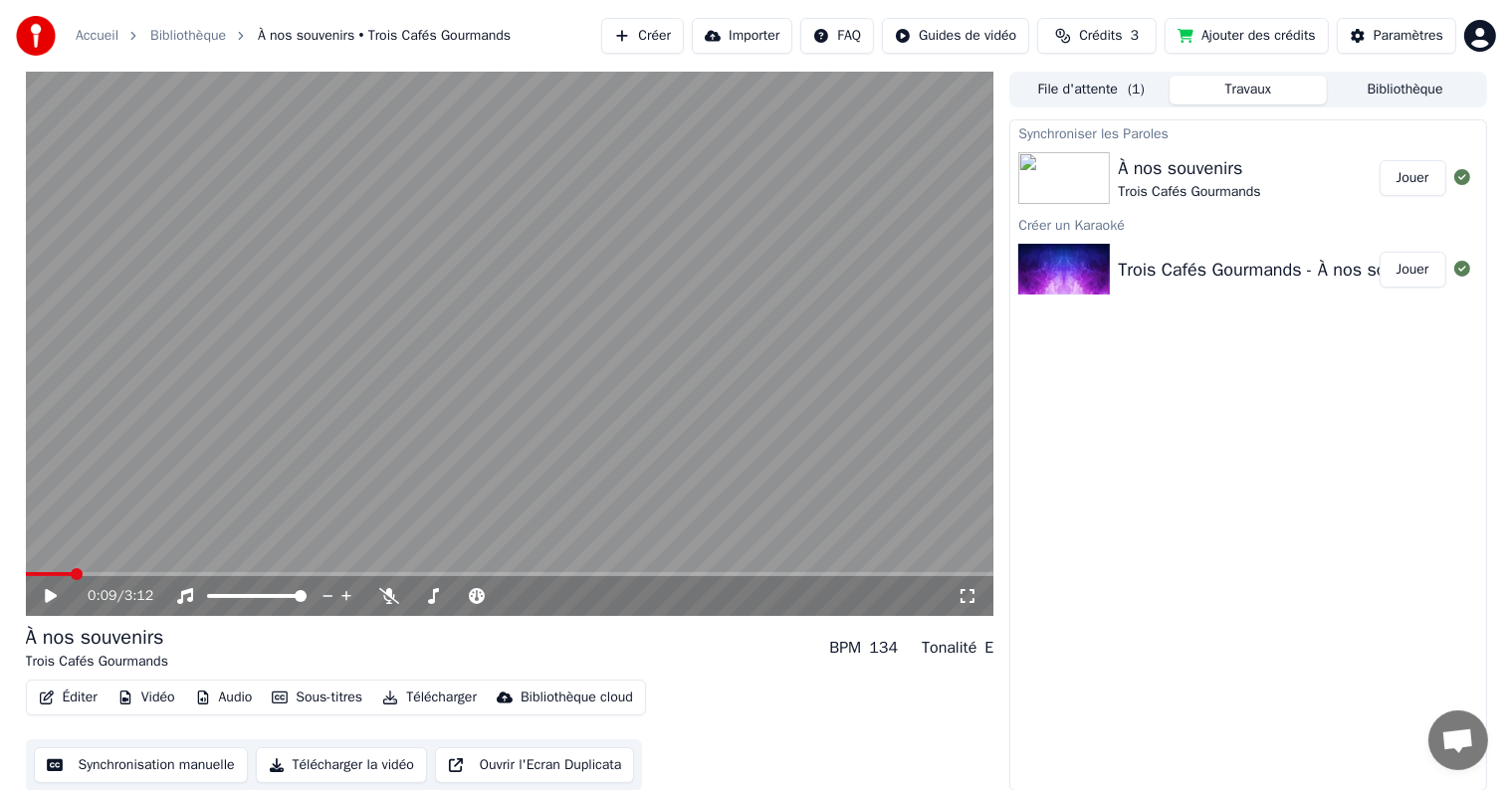 click at bounding box center (510, 574) 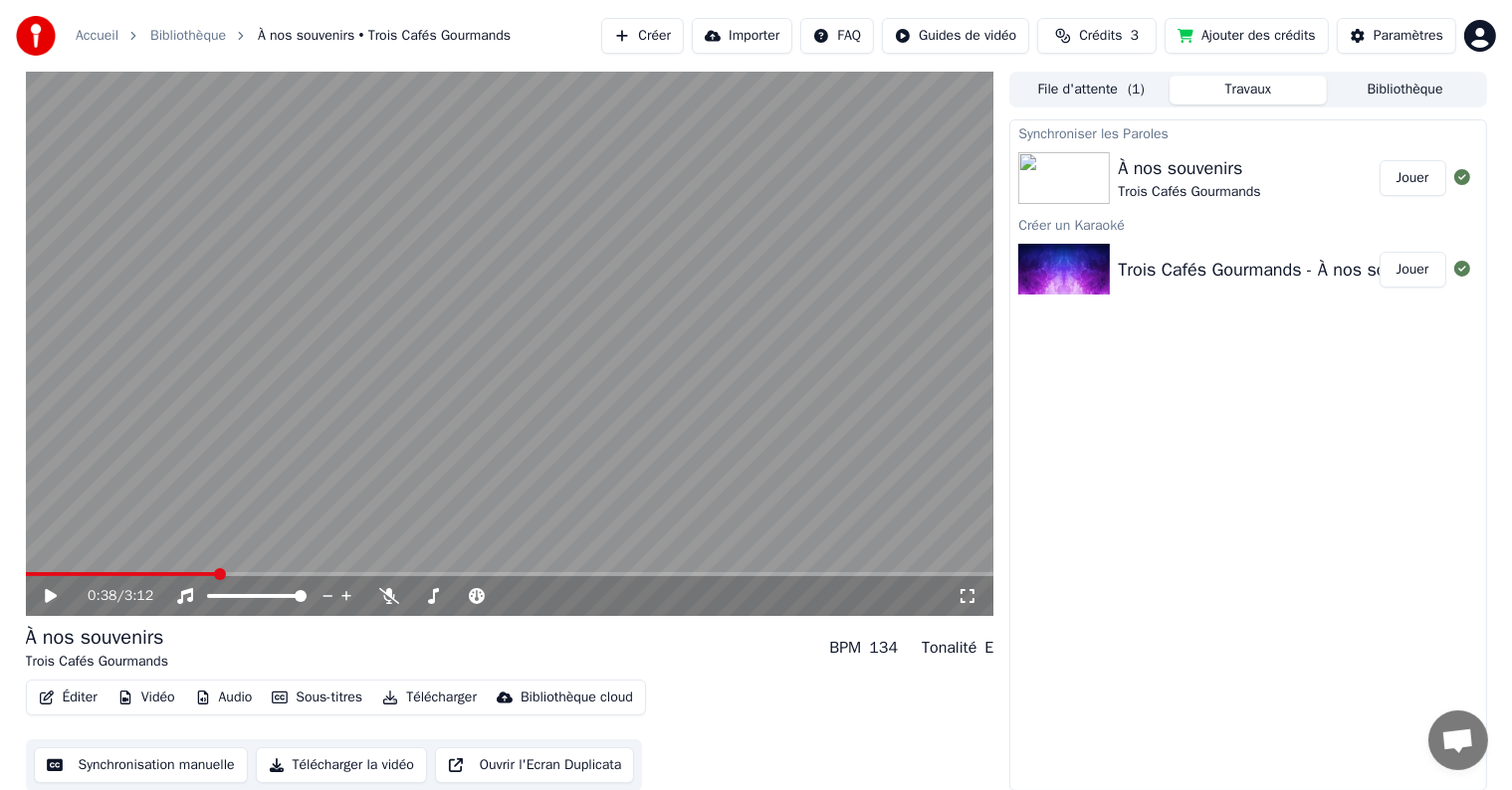 click at bounding box center [1064, 270] 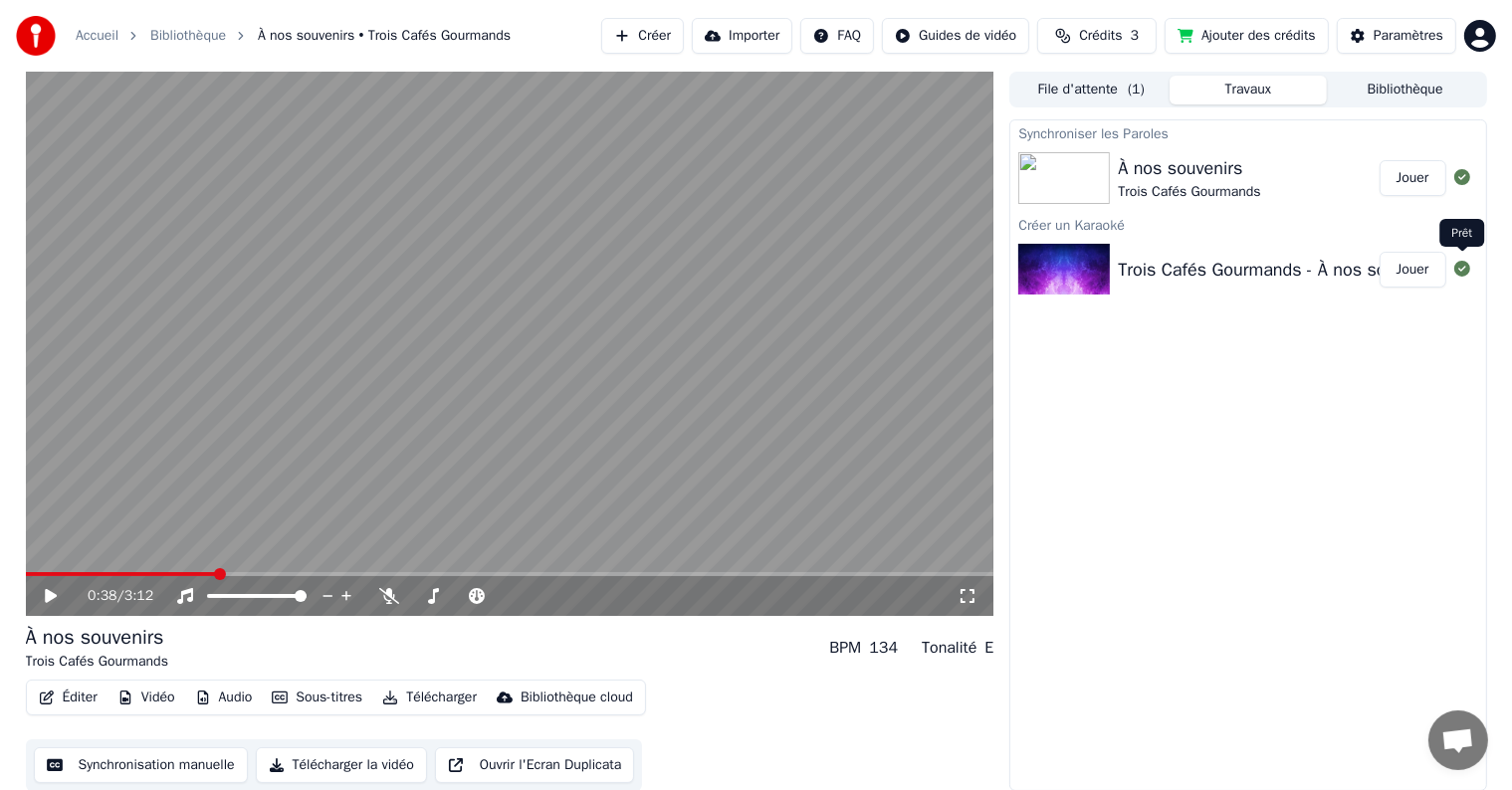 click on "Jouer" at bounding box center [1412, 270] 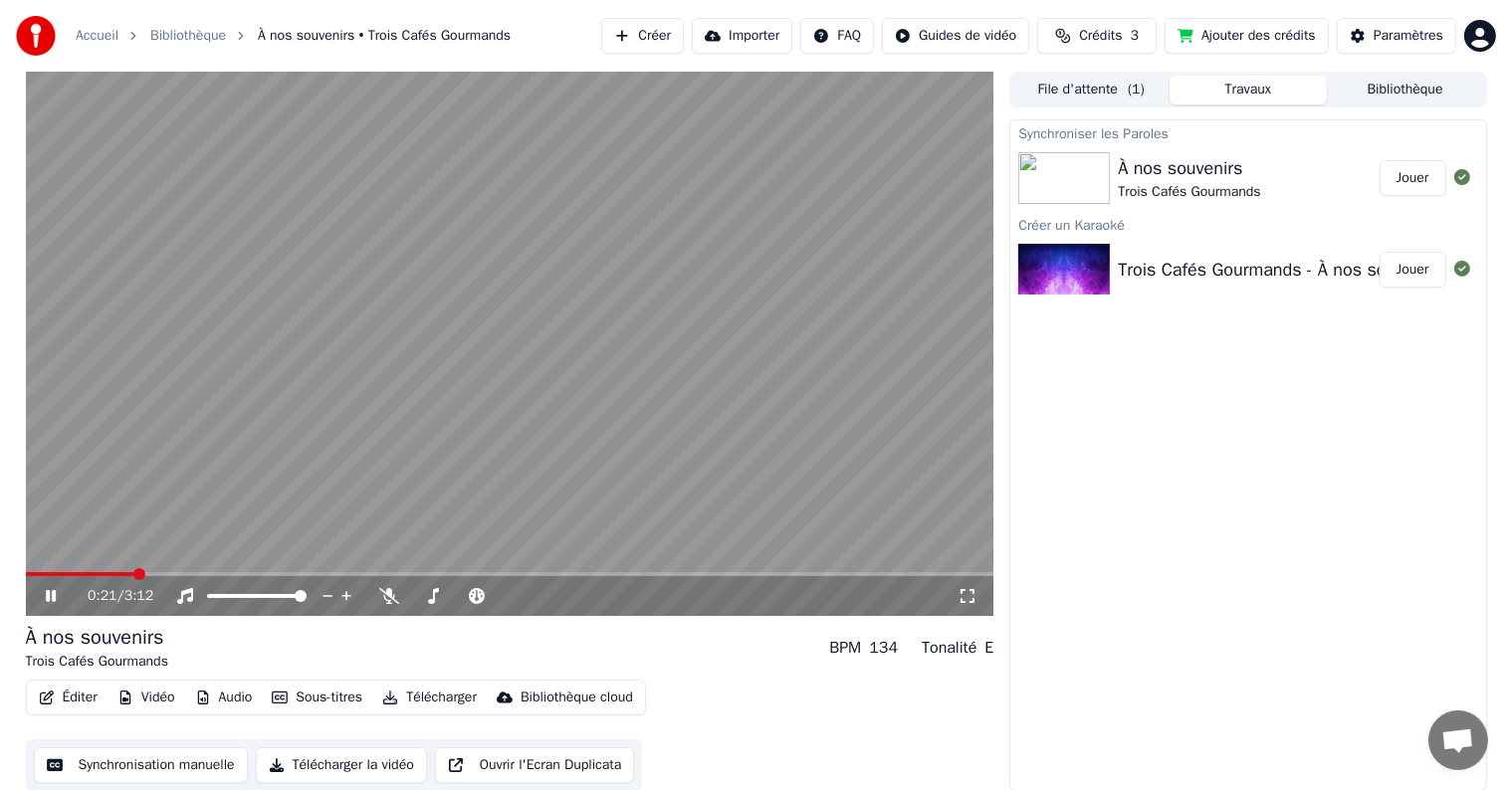 click on "Synchronisation manuelle" at bounding box center (140, 765) 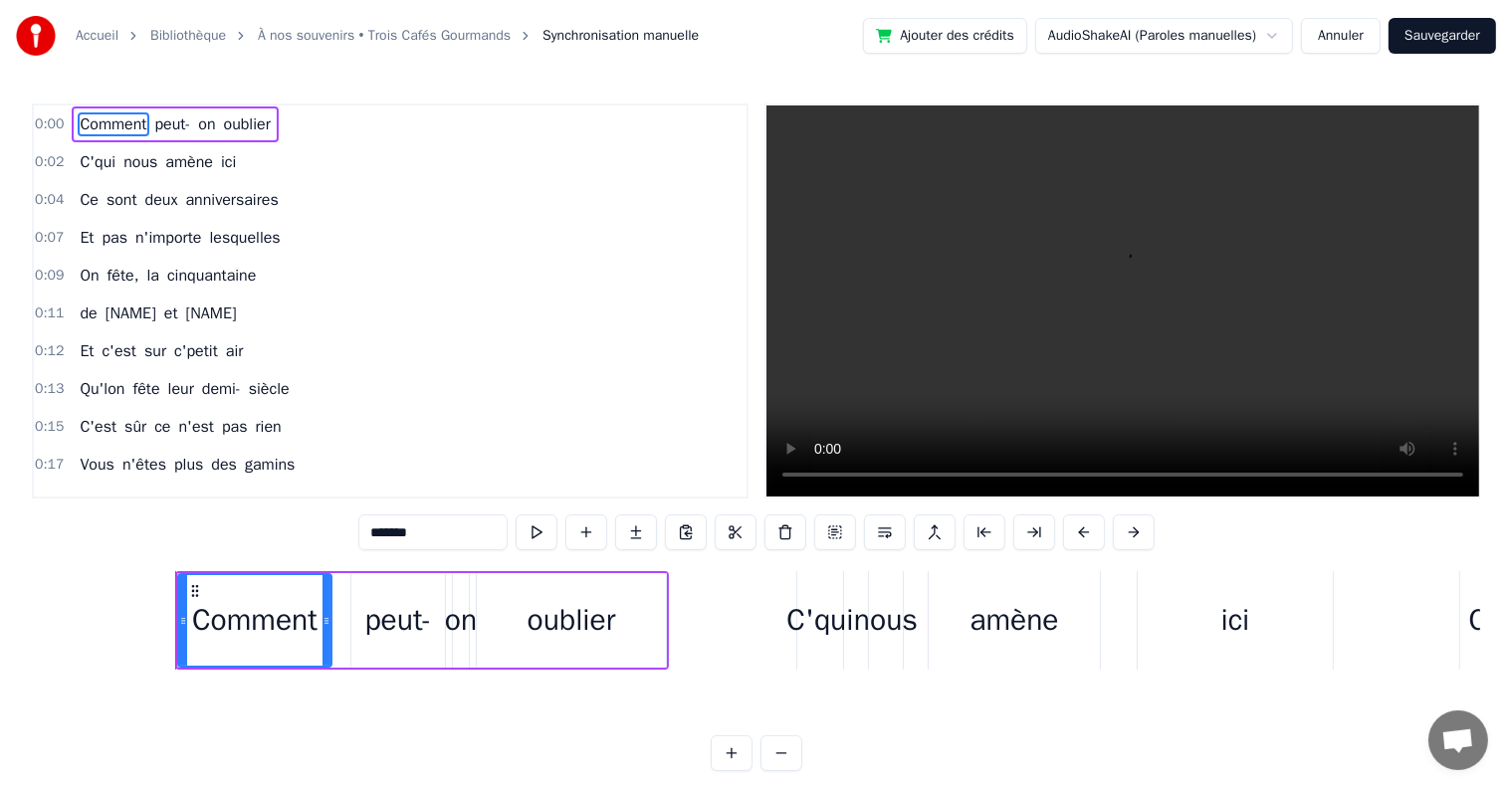 scroll, scrollTop: 0, scrollLeft: 0, axis: both 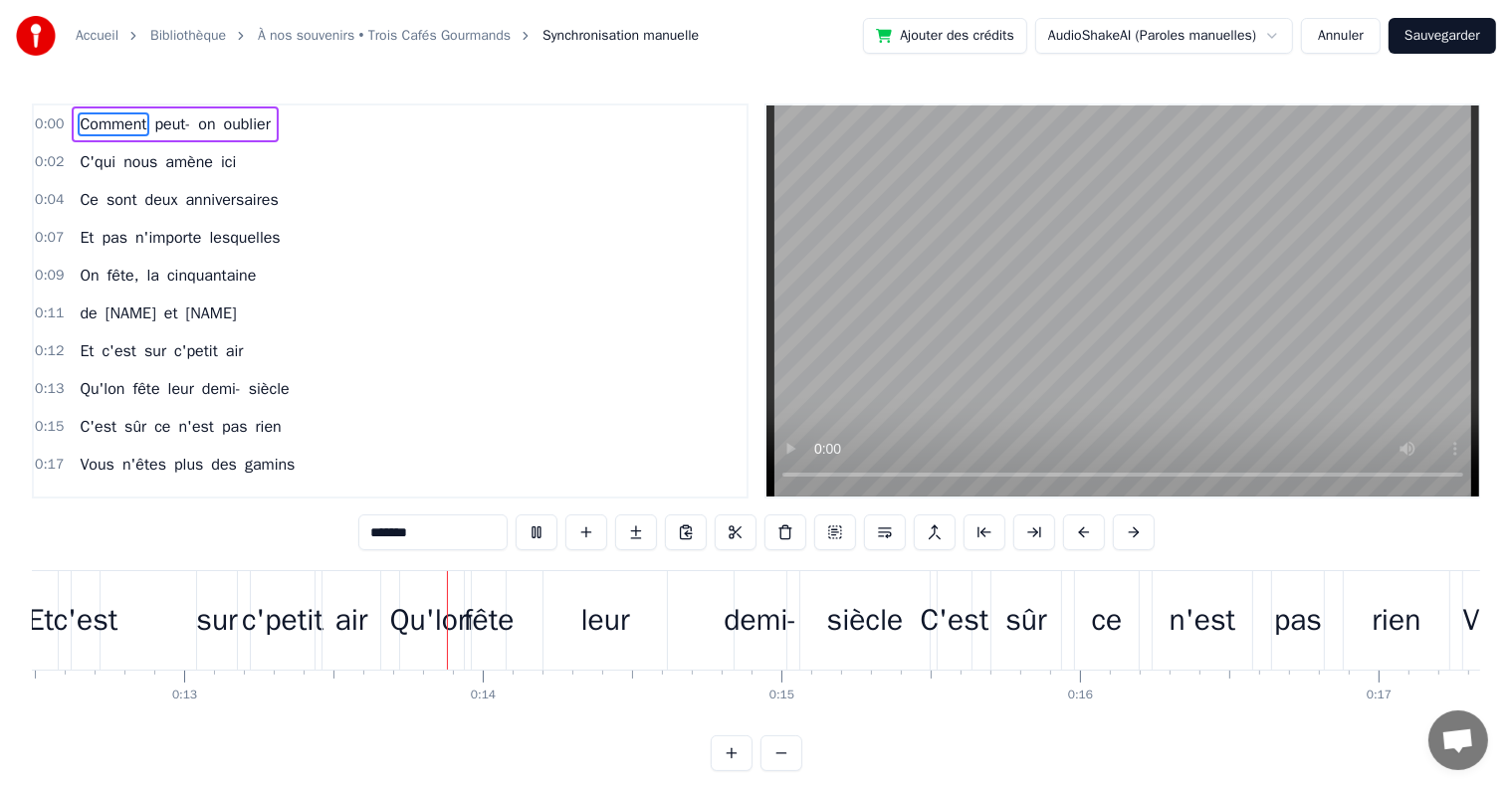 click on "Annuler" at bounding box center (1341, 36) 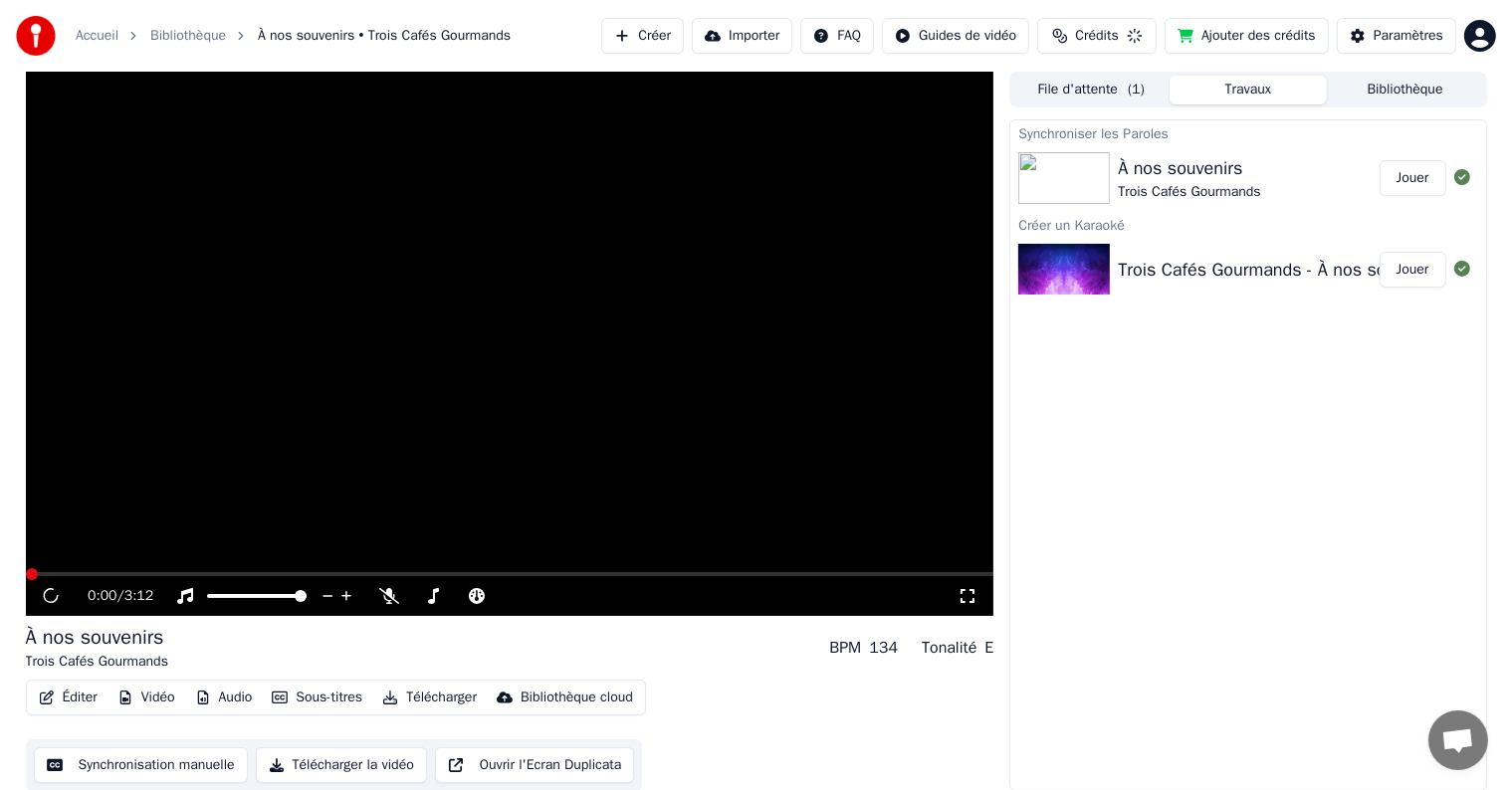 scroll, scrollTop: 0, scrollLeft: 0, axis: both 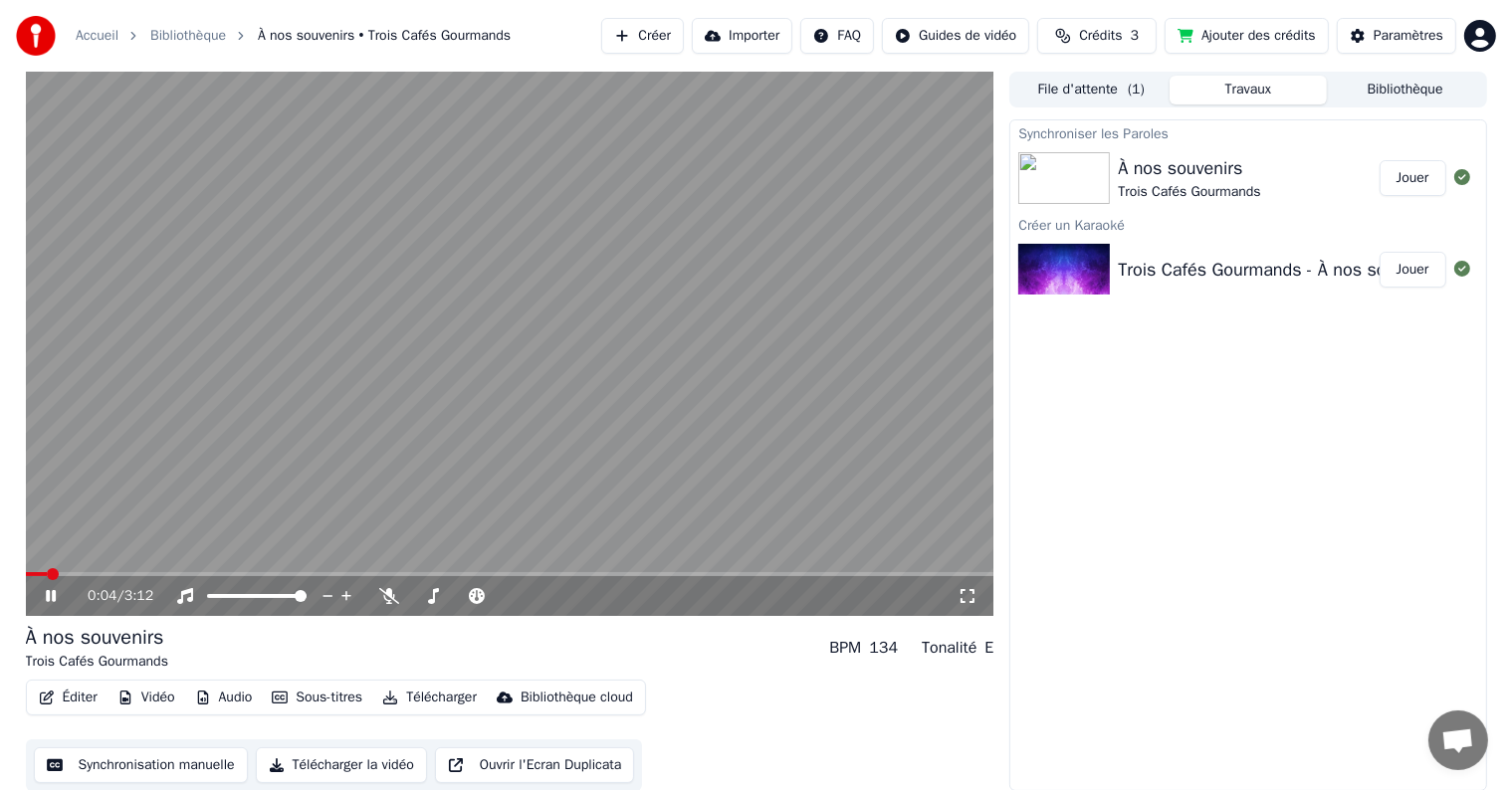 click on "Sous-titres" at bounding box center (317, 697) 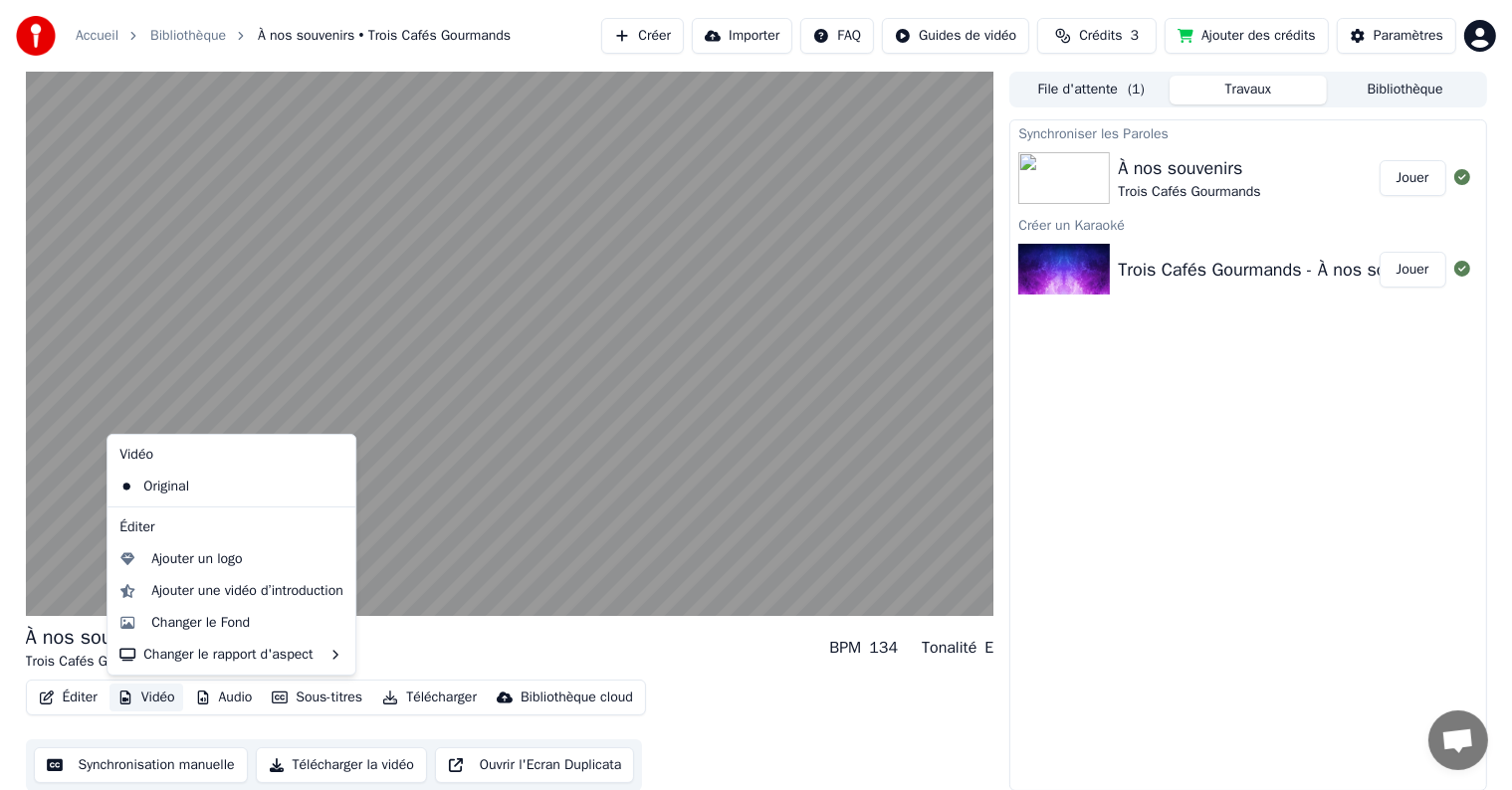click on "Vidéo" at bounding box center [146, 697] 